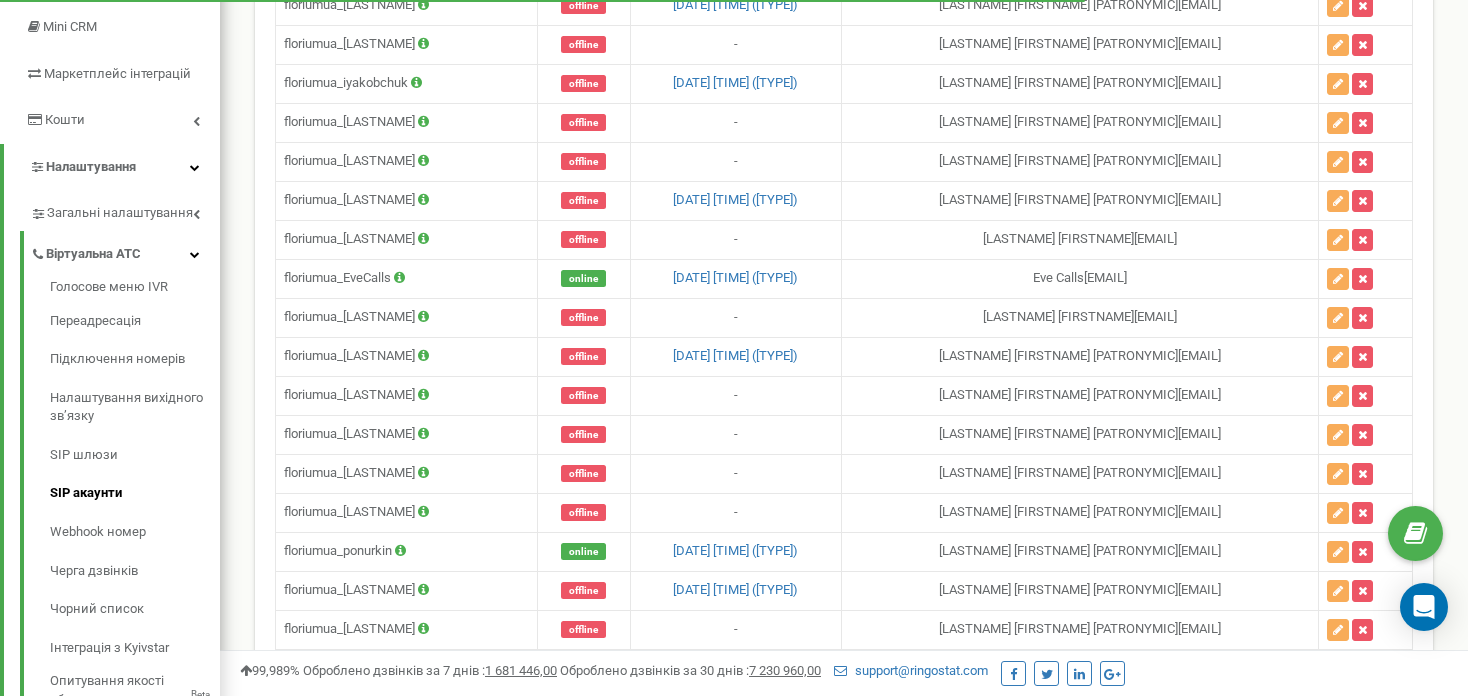 scroll, scrollTop: 148, scrollLeft: 0, axis: vertical 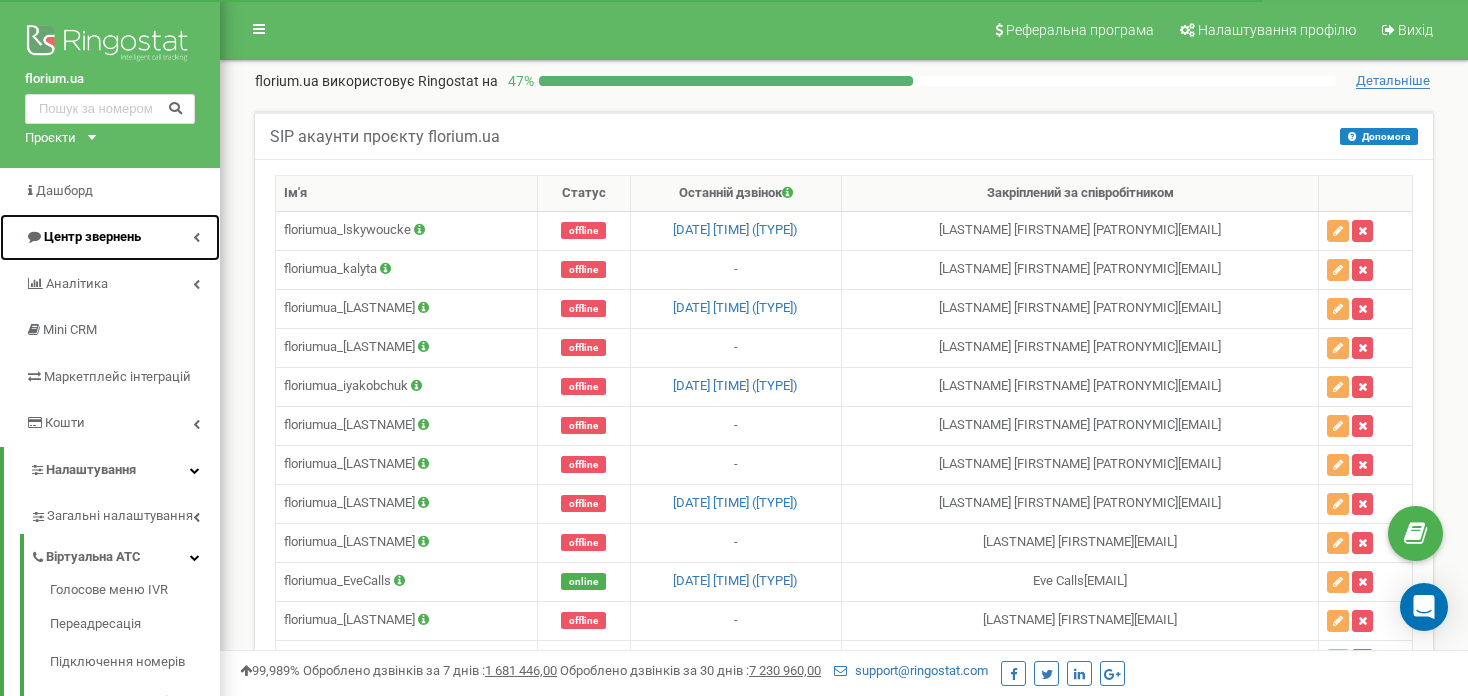 click on "Центр звернень" at bounding box center (92, 236) 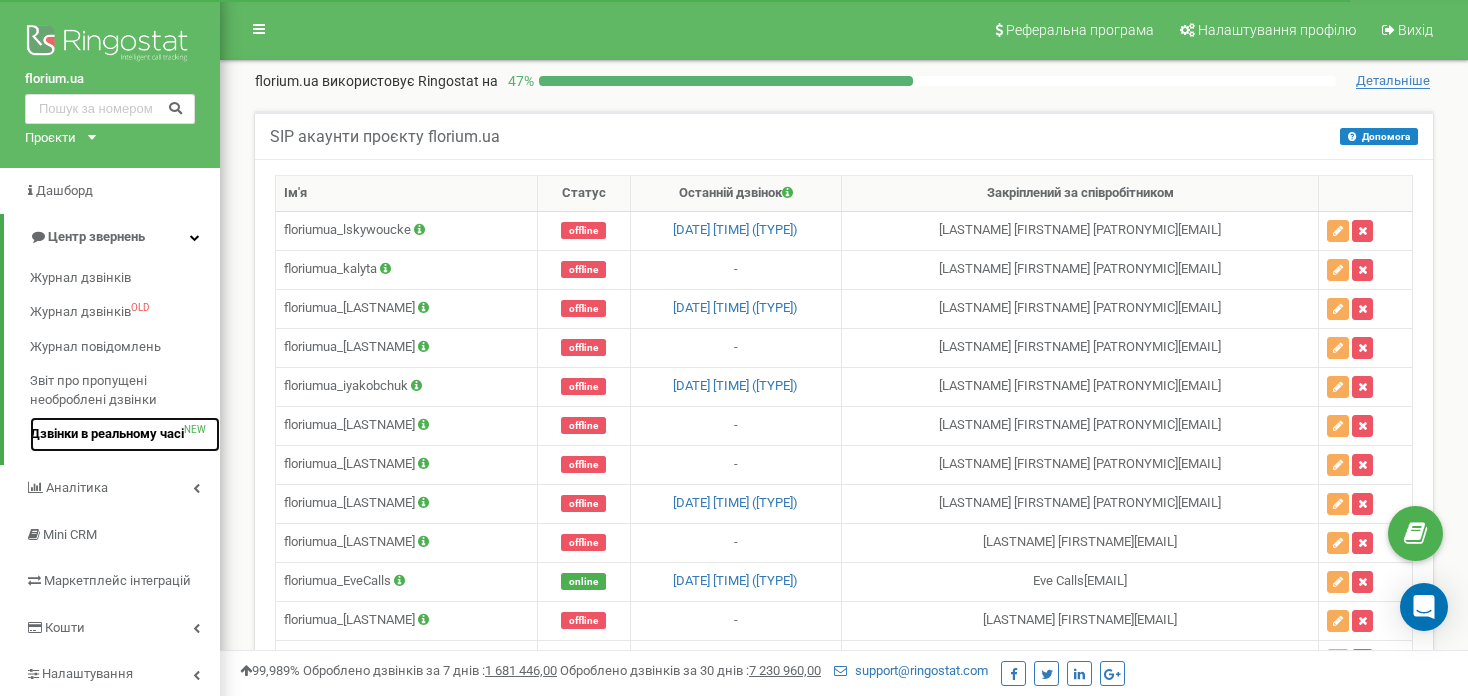 click on "Дзвінки в реальному часі" at bounding box center (107, 434) 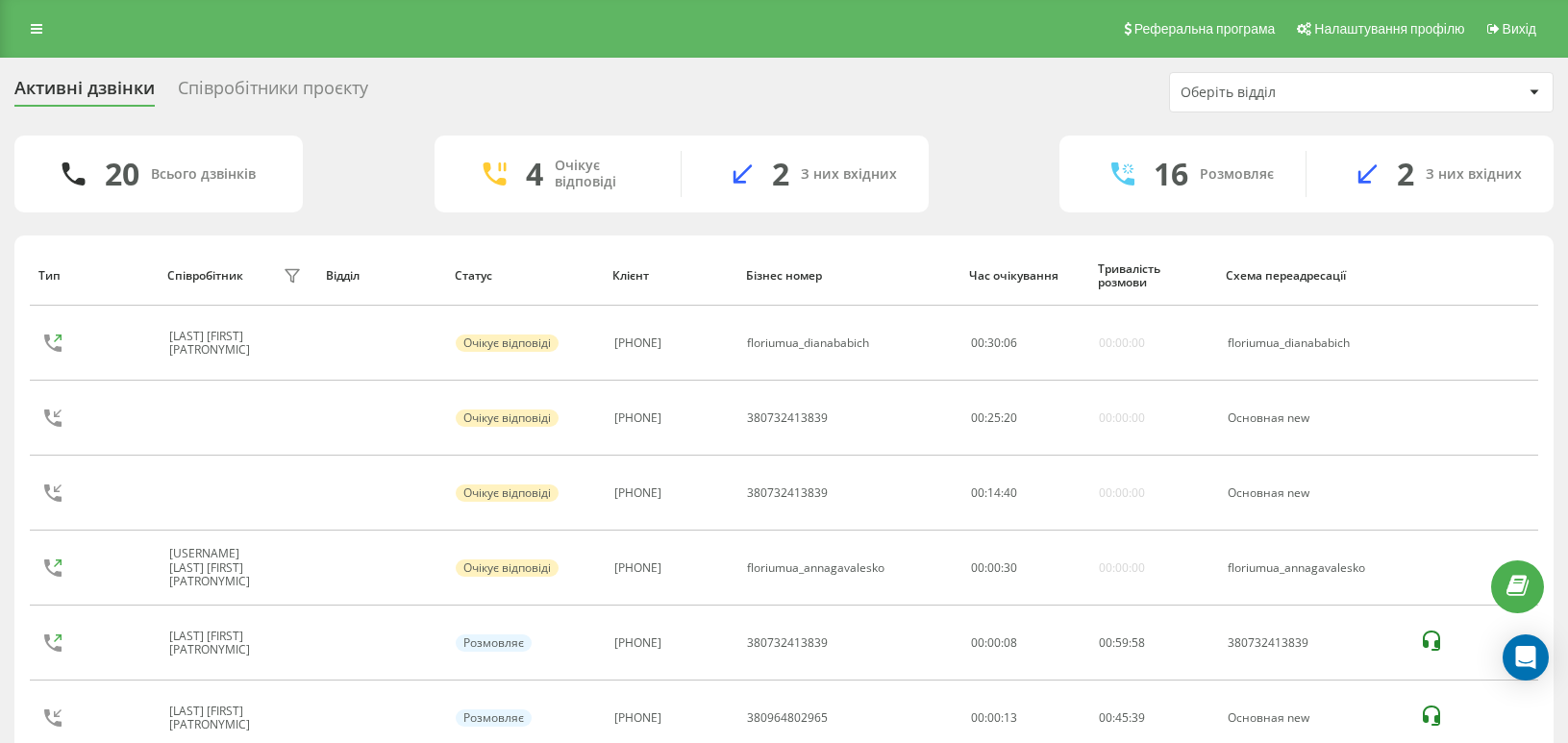 scroll, scrollTop: 0, scrollLeft: 0, axis: both 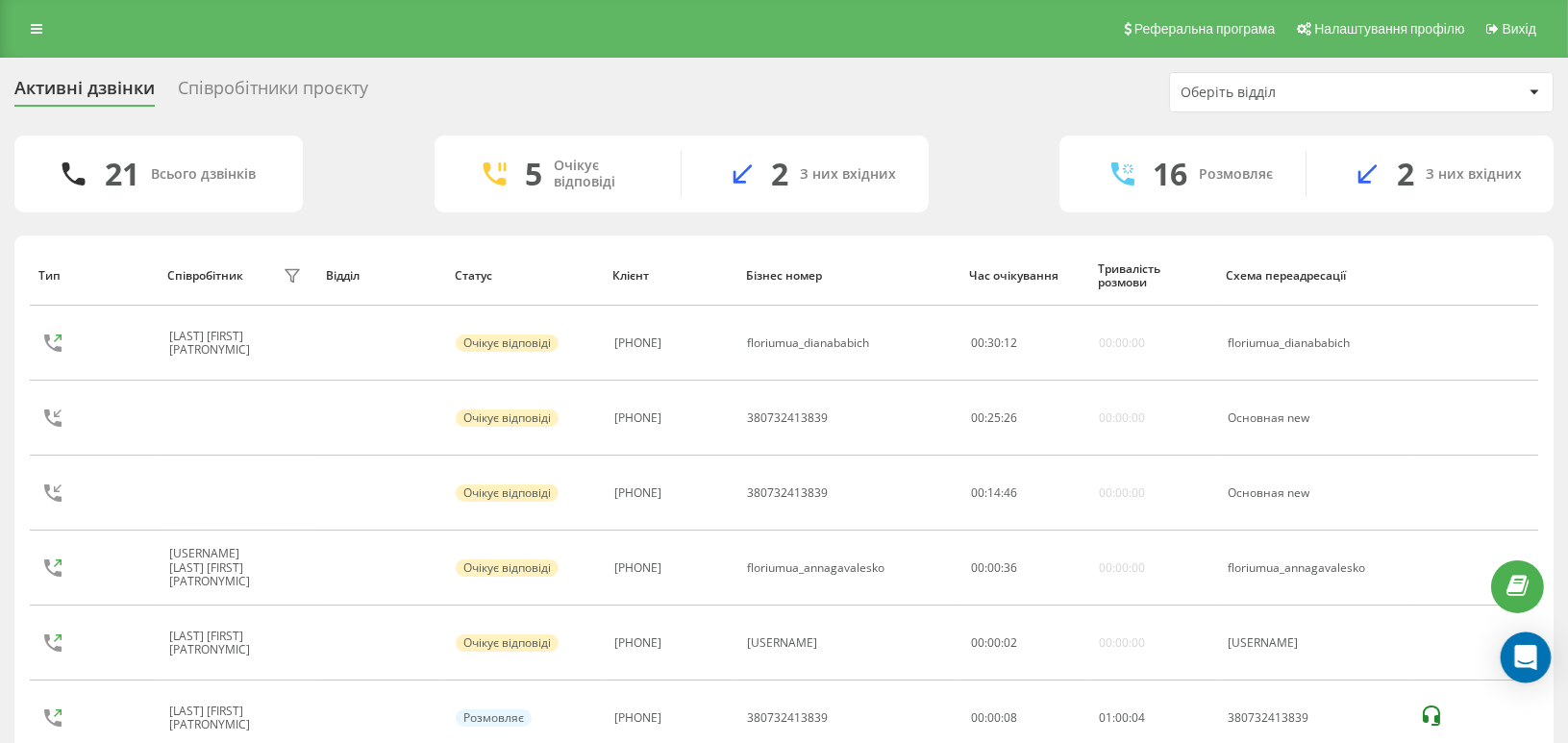 click on "florium.ua Проекти florium.ua Дашборд Центр звернень Журнал дзвінків Журнал дзвінків OLD Журнал повідомлень Звіт про пропущені необроблені дзвінки Дзвінки в реальному часі NEW Аналiтика Mini CRM Маркетплейс інтеграцій Кошти Налаштування Реферальна програма Налаштування профілю Вихід Активні дзвінки Співробітники проєкту Оберіть відділ   21   Всього дзвінків   5   Очікує відповіді   2   З них вхідних   16   Розмовляє   2   З них вхідних Тип Співробітник  фільтру  Відділ Статус Клієнт Бізнес номер Час очікування Тривалість розмови Схема переадресації Очікує відповіді 00 : : [PHONE]" at bounding box center (784, 371) 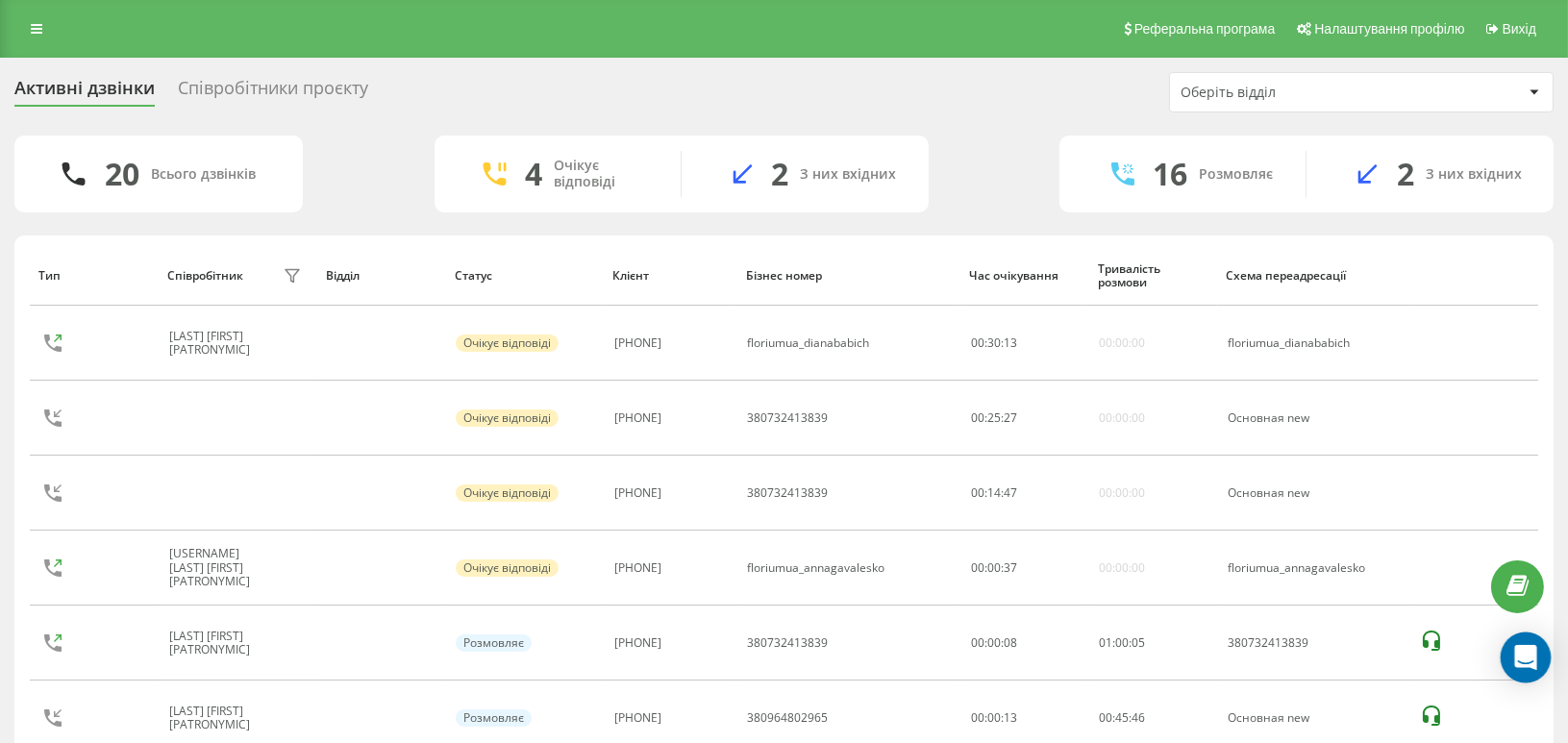 click 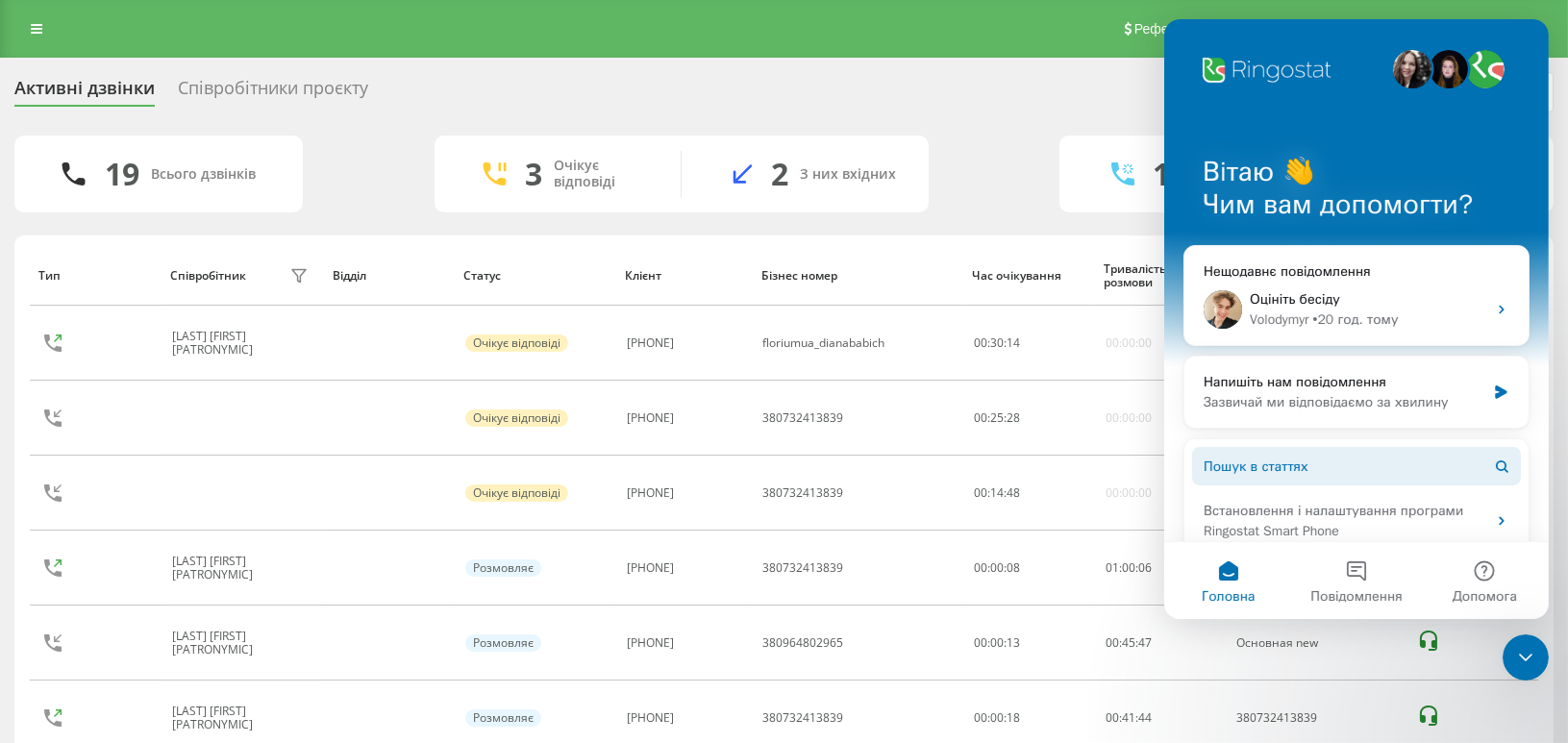 scroll, scrollTop: 0, scrollLeft: 0, axis: both 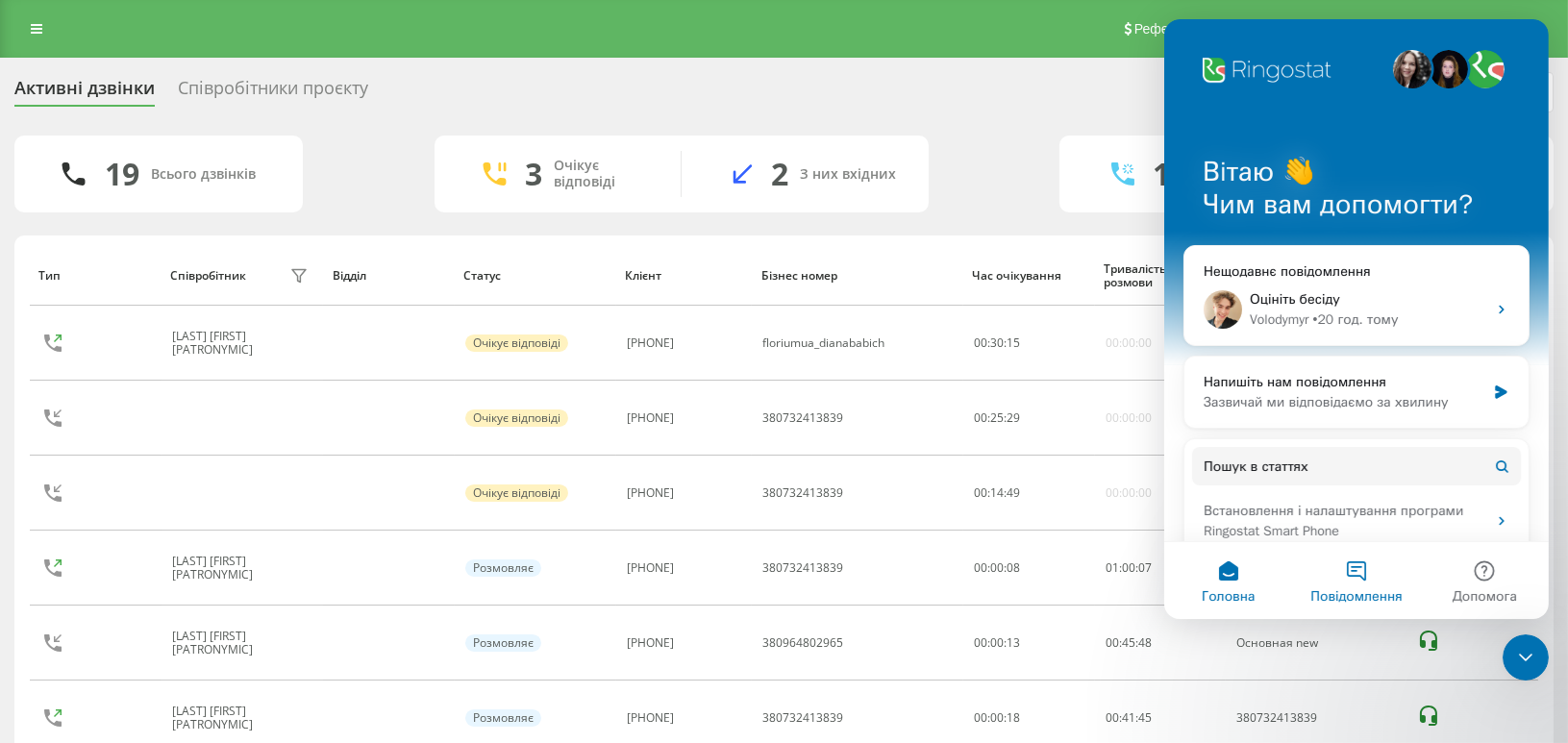 click on "Повідомлення" at bounding box center (1355, 581) 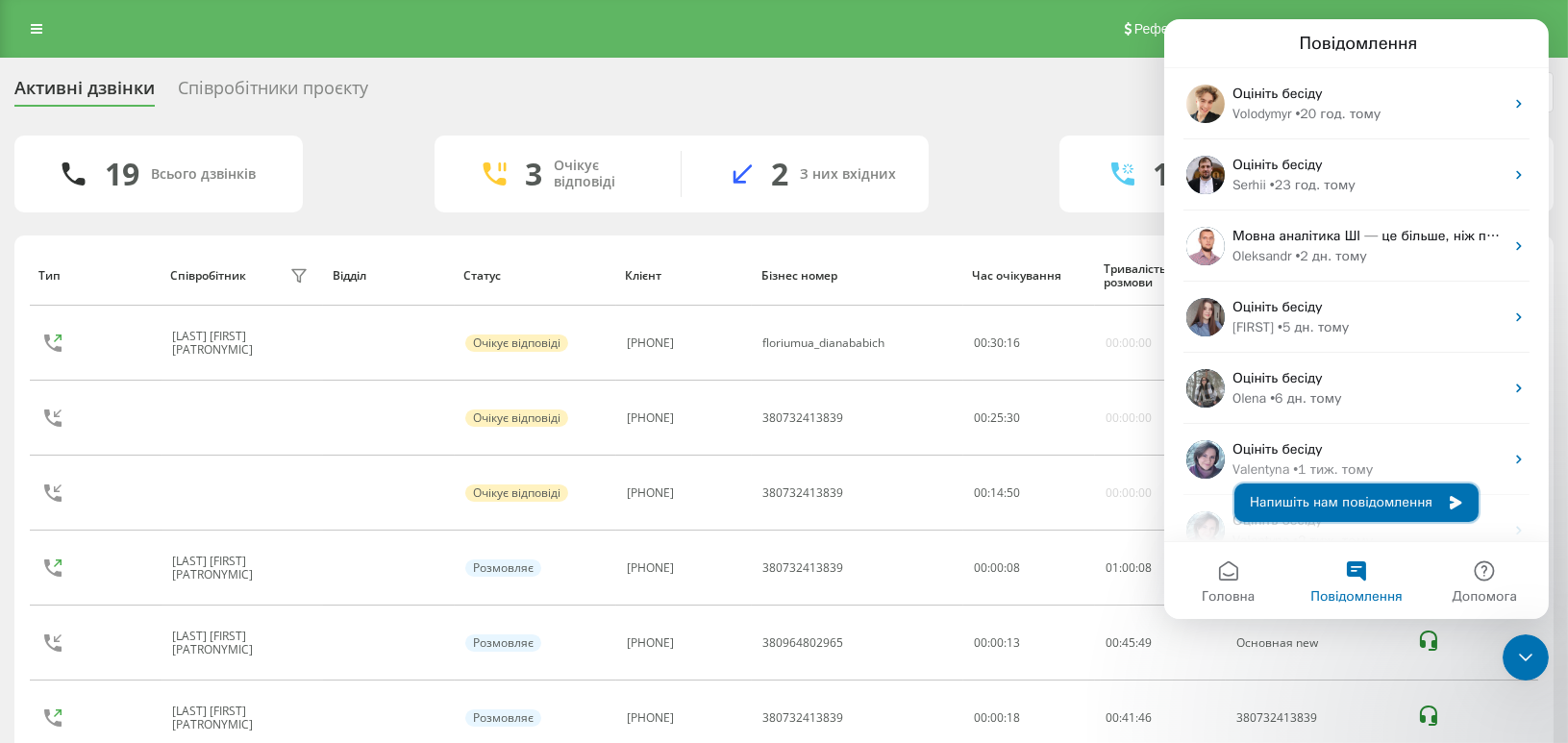 click on "Напишіть нам повідомлення" at bounding box center [1356, 503] 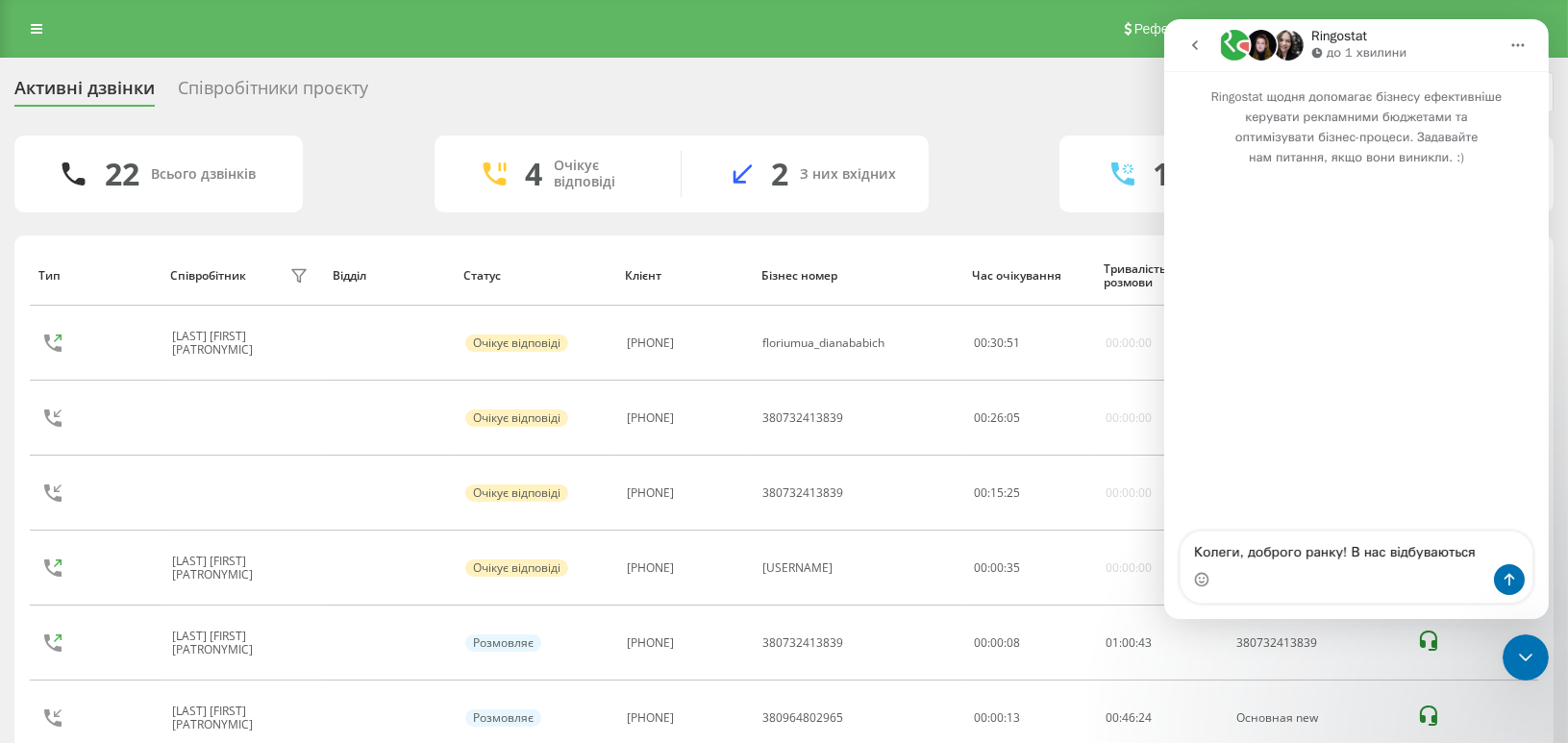 type on "Колеги, доброго ранку! В нас відбуваються технічні збої, вхідні дзвінки не надходять, хоча є, вихідні здійснювати не можемо через 1-3 сек просто вибиває. Прохання допомогти" 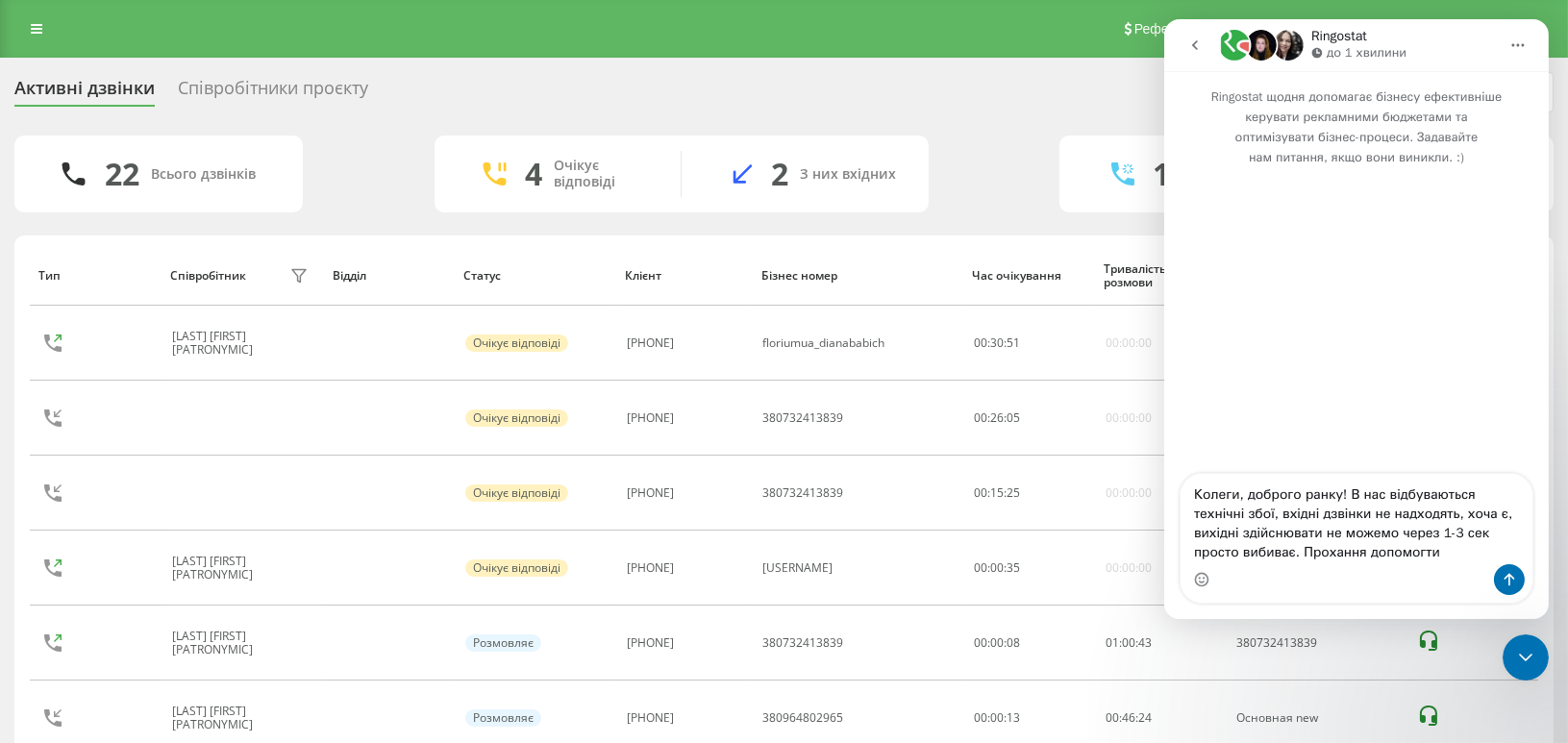 type 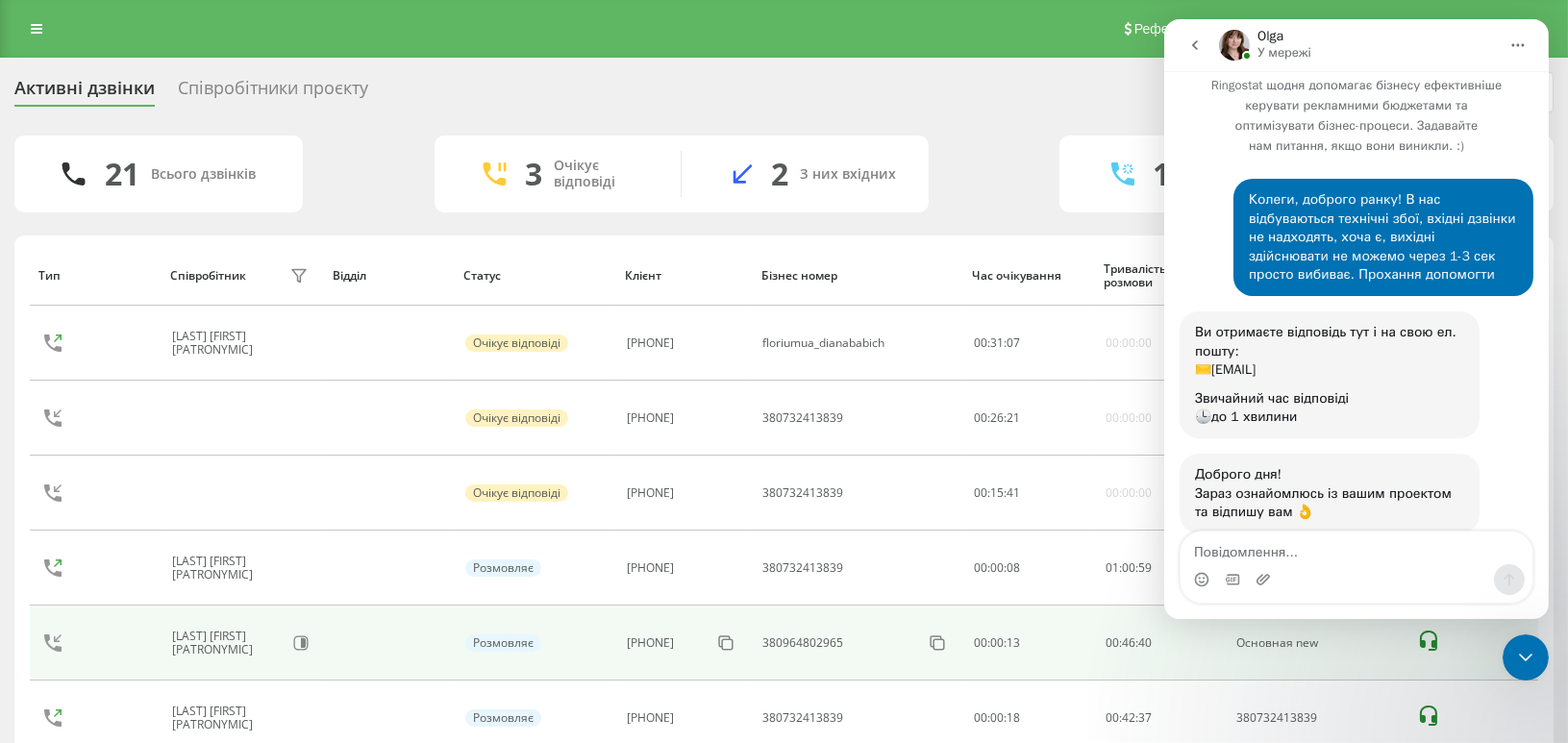 scroll, scrollTop: 32, scrollLeft: 0, axis: vertical 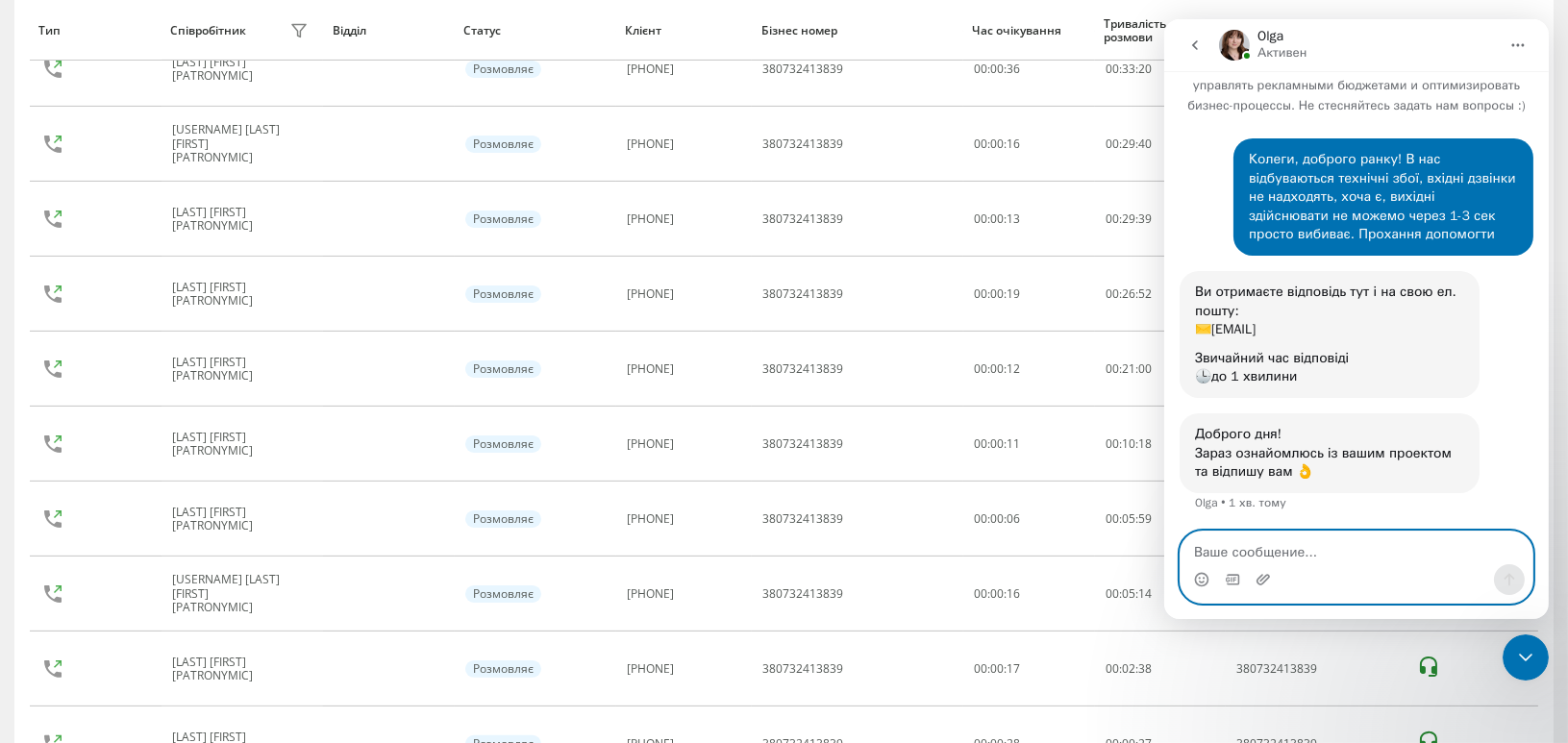 paste on "К" 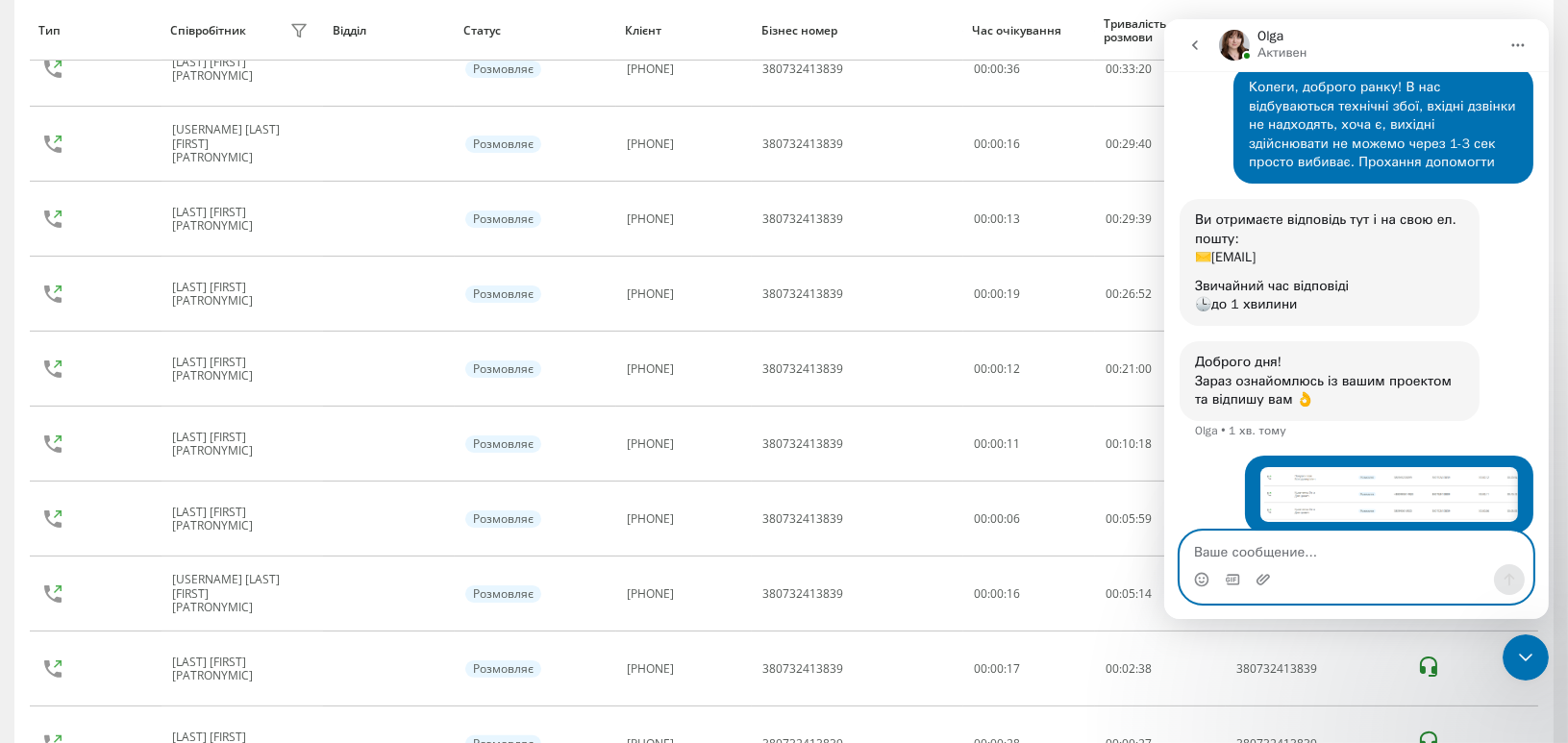 scroll, scrollTop: 125, scrollLeft: 0, axis: vertical 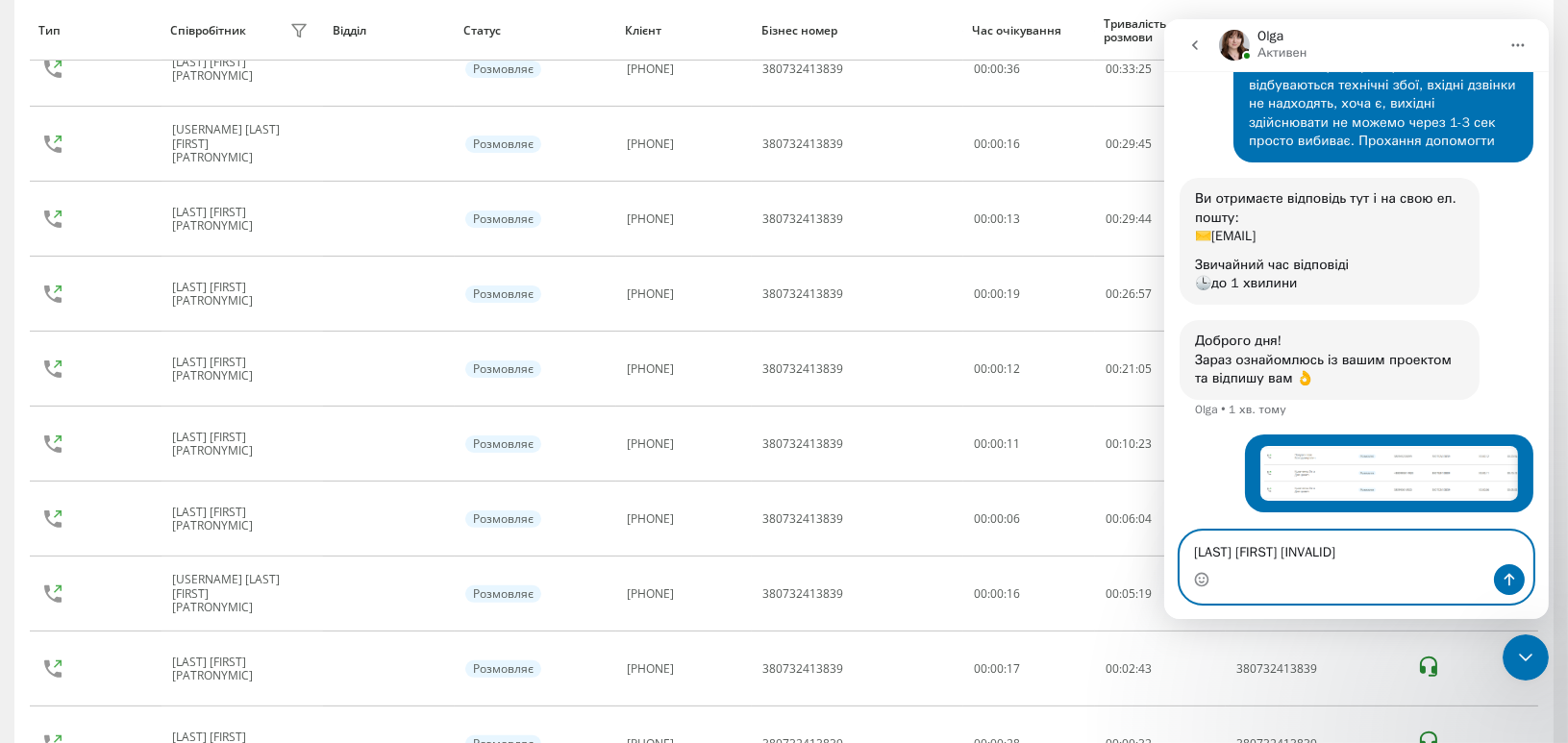 type on "Кравченко Отто задвоїло" 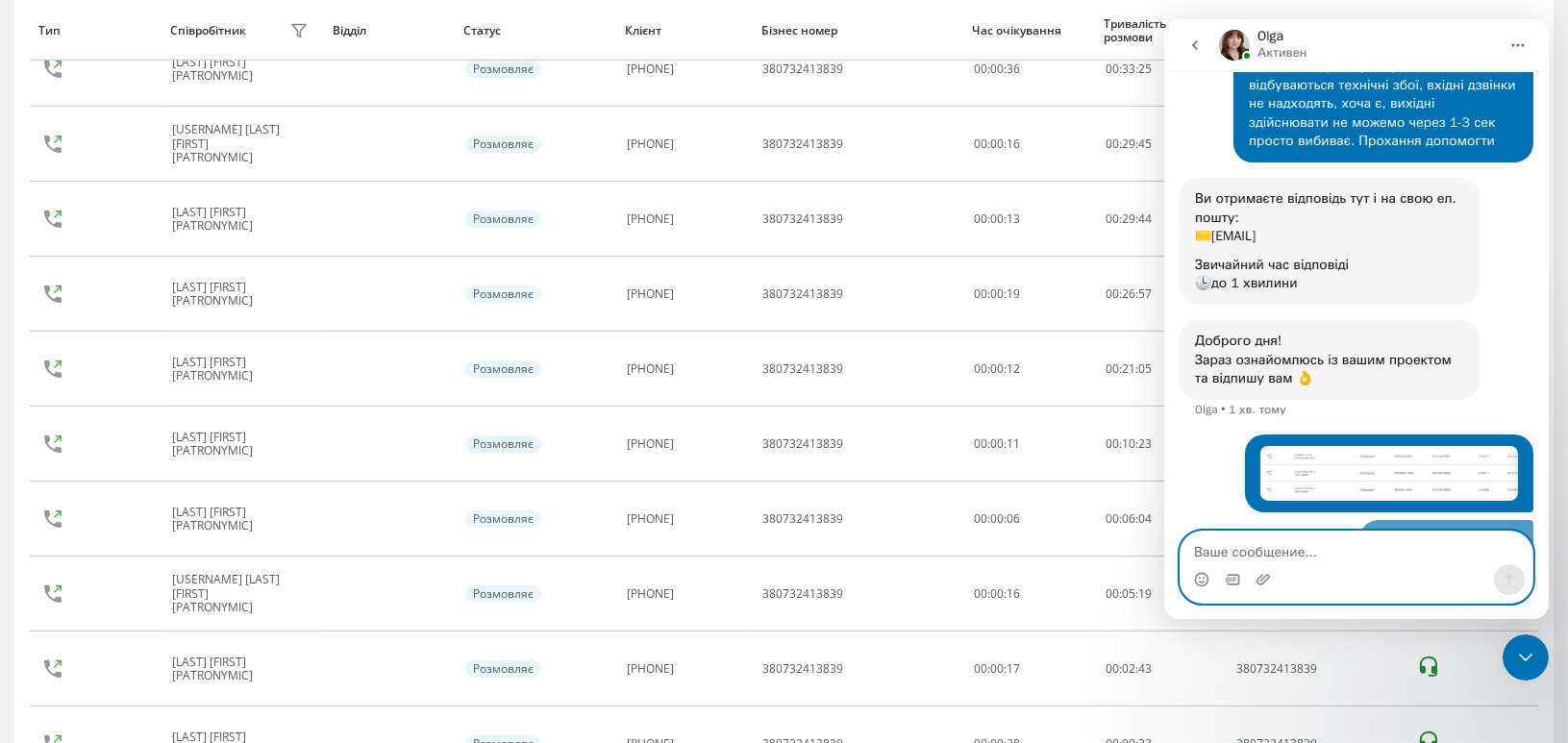 scroll, scrollTop: 169, scrollLeft: 0, axis: vertical 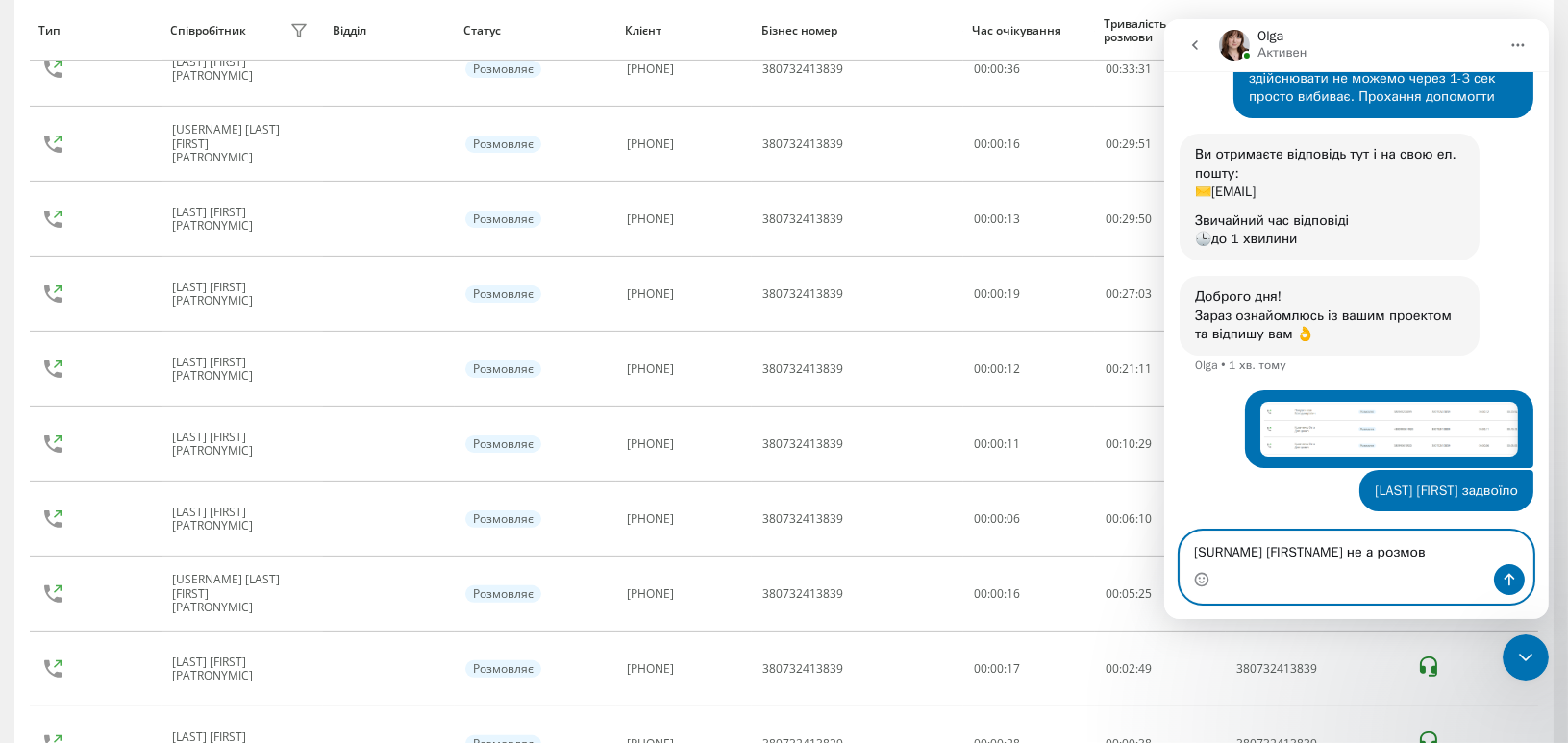 type on "Понуркін Іван не а розмові" 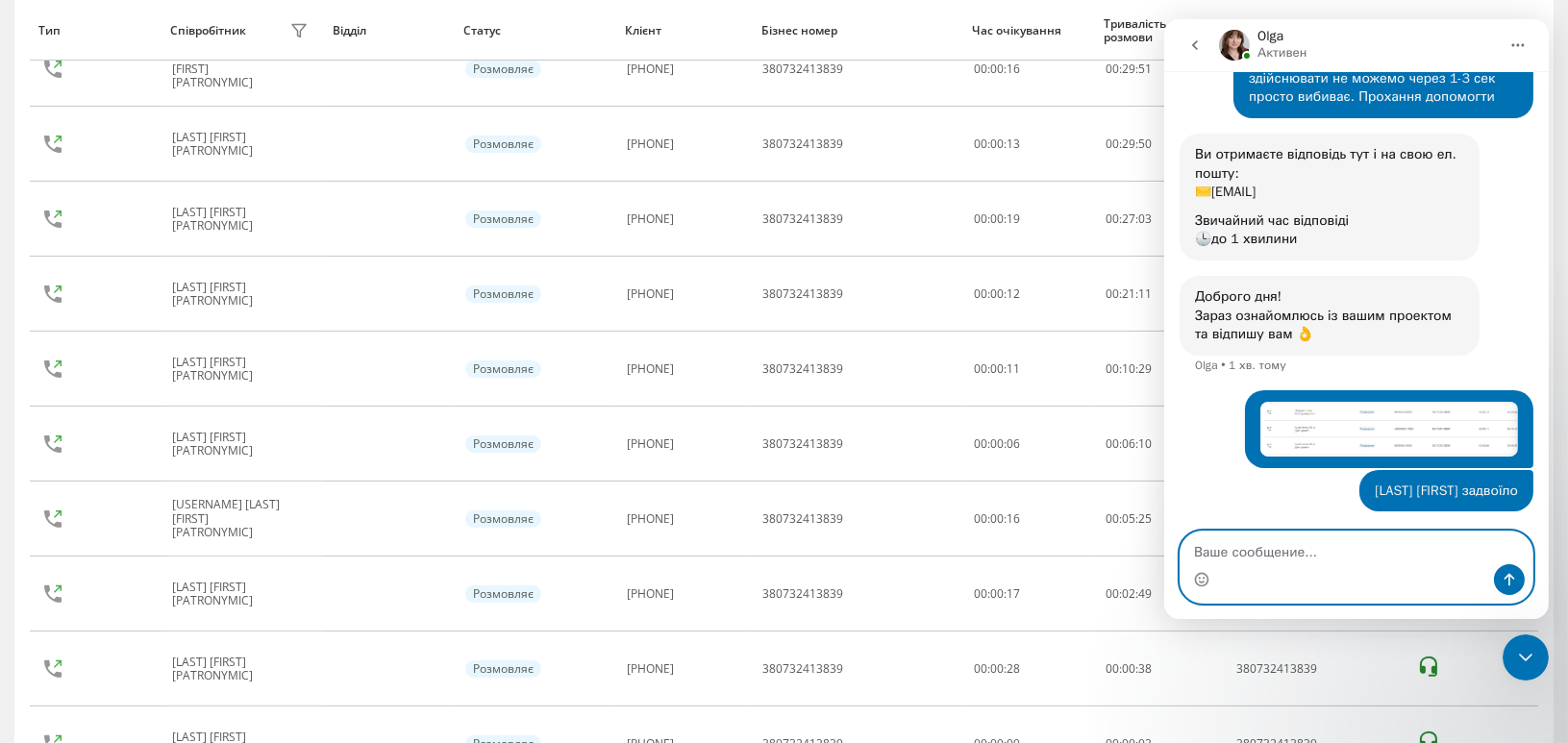 scroll, scrollTop: 1174, scrollLeft: 0, axis: vertical 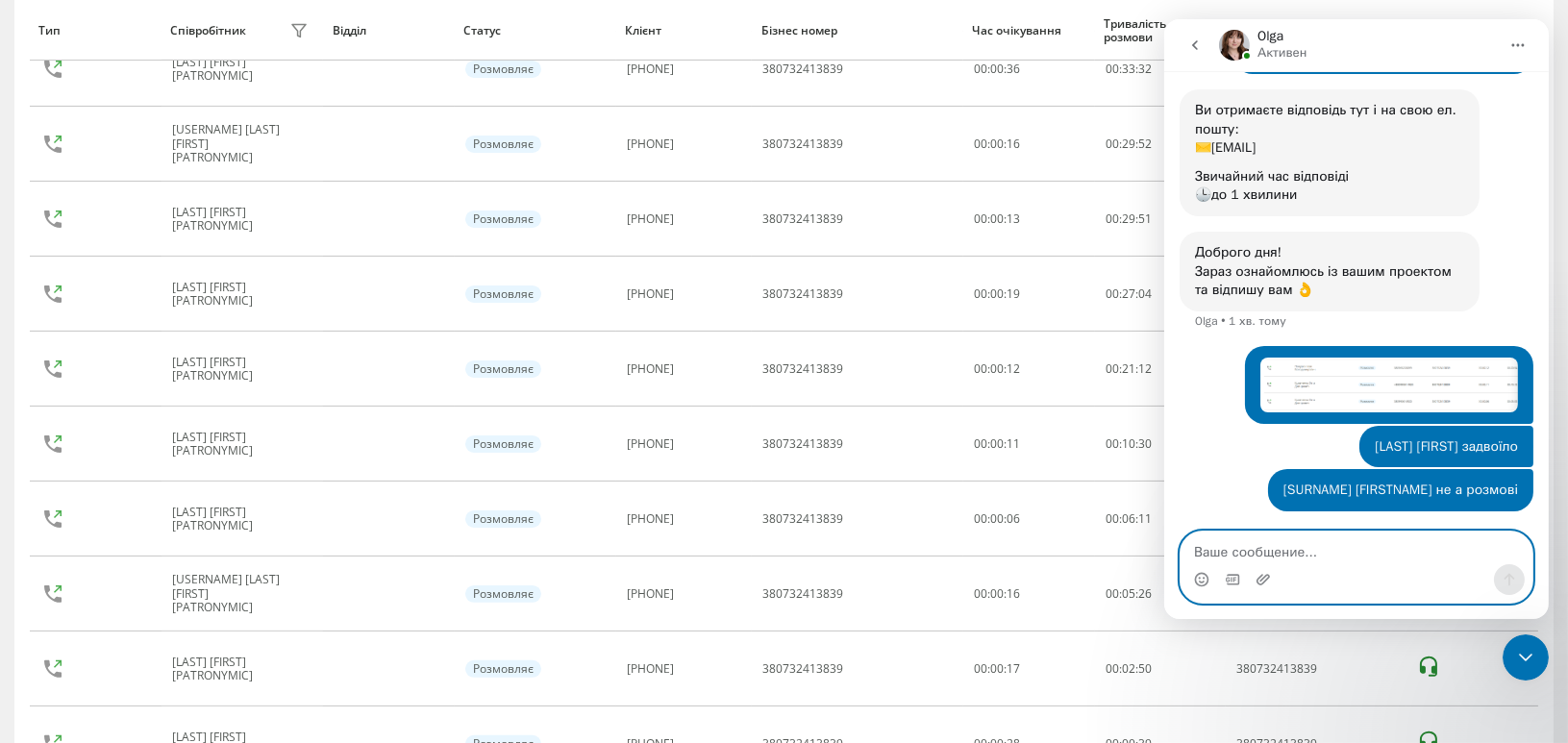 type on "Т" 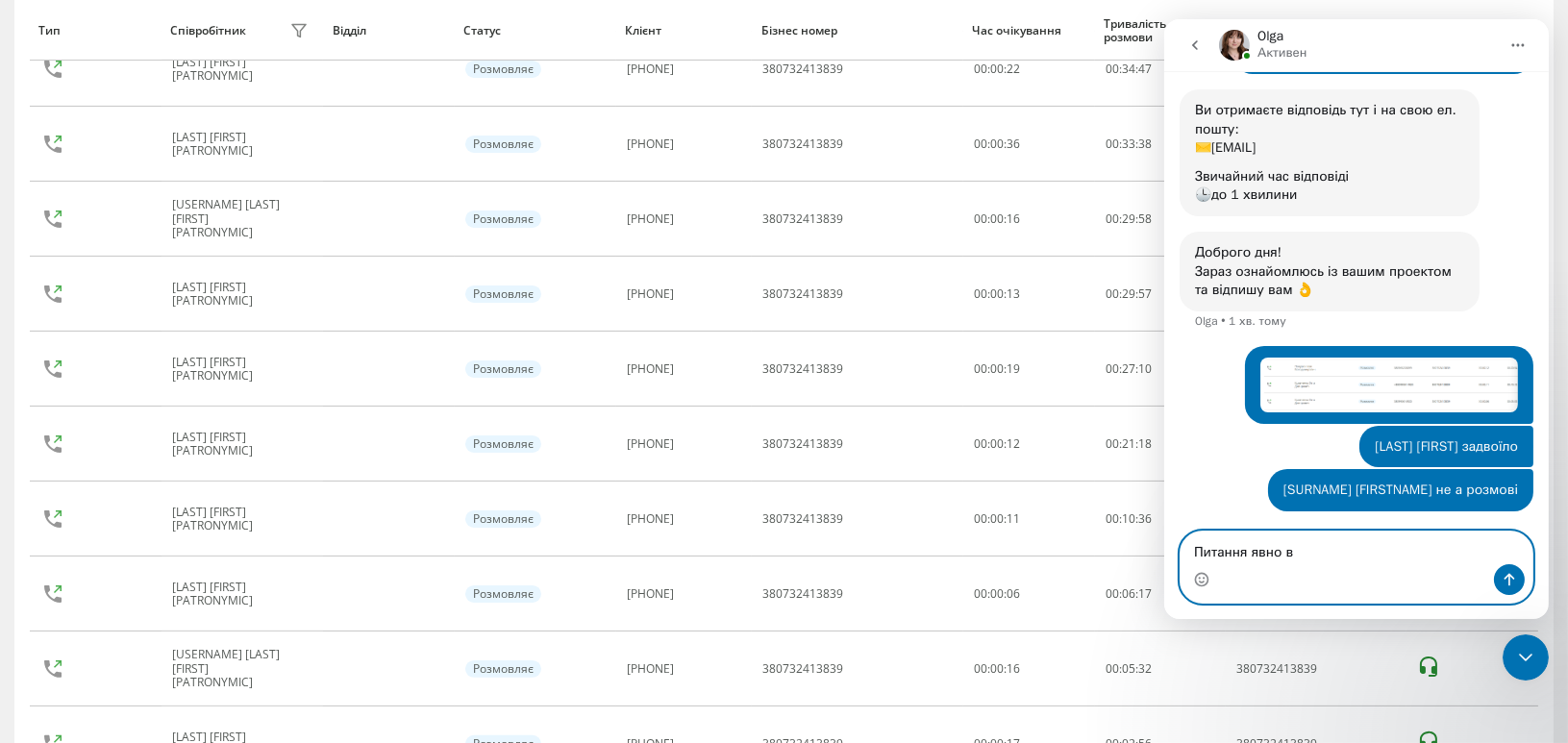 scroll, scrollTop: 1174, scrollLeft: 0, axis: vertical 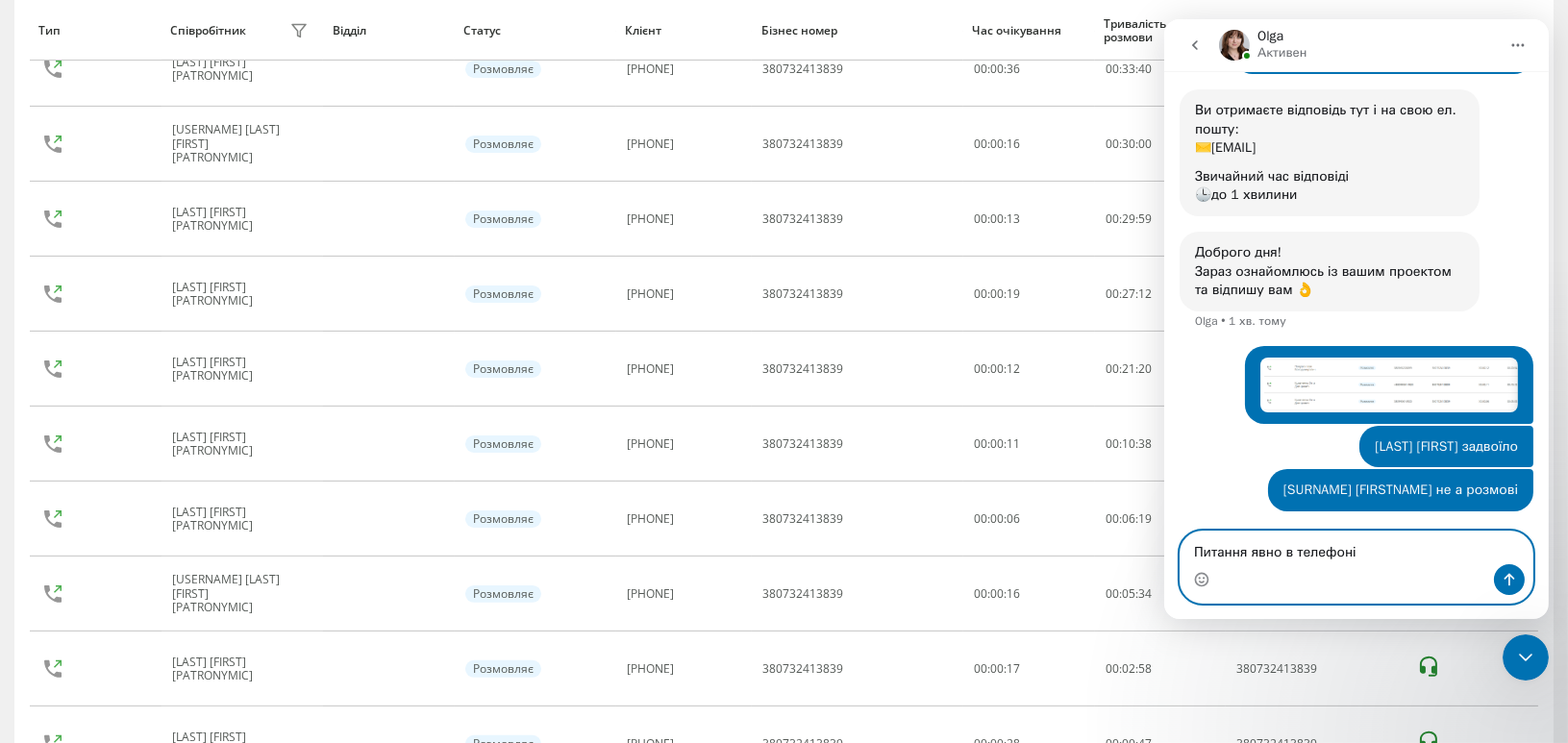 type on "Питання явно в телефонії" 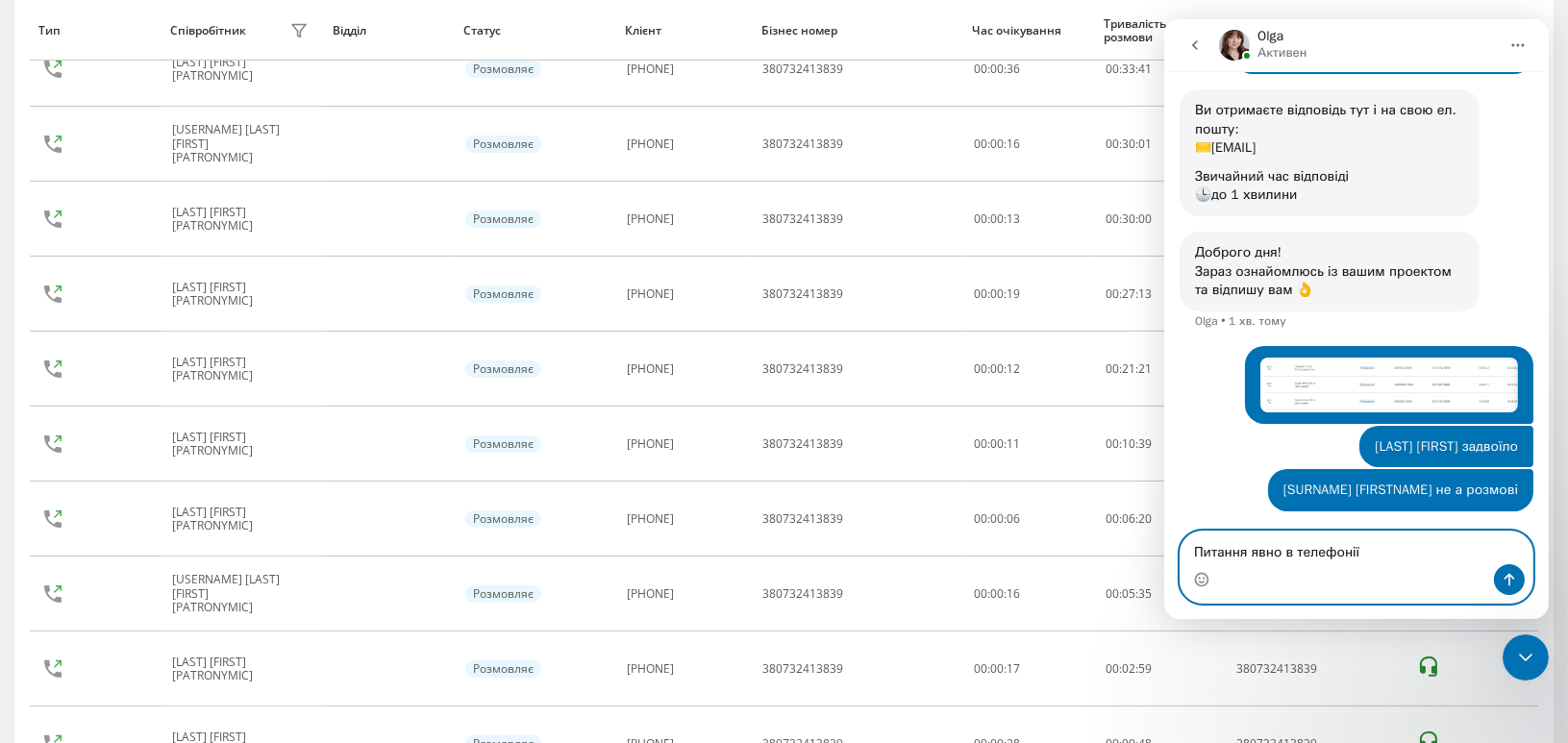 scroll, scrollTop: 1249, scrollLeft: 0, axis: vertical 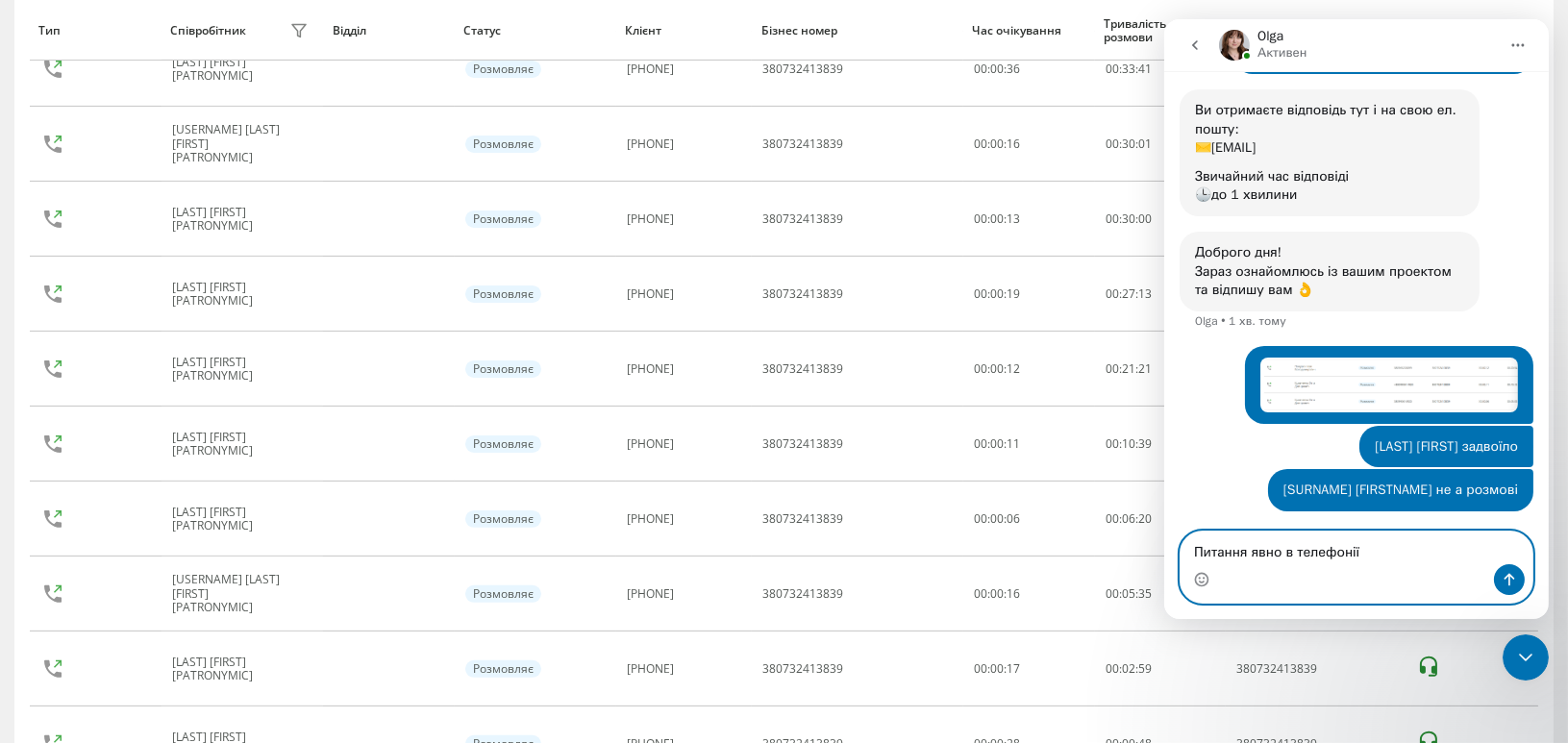 type 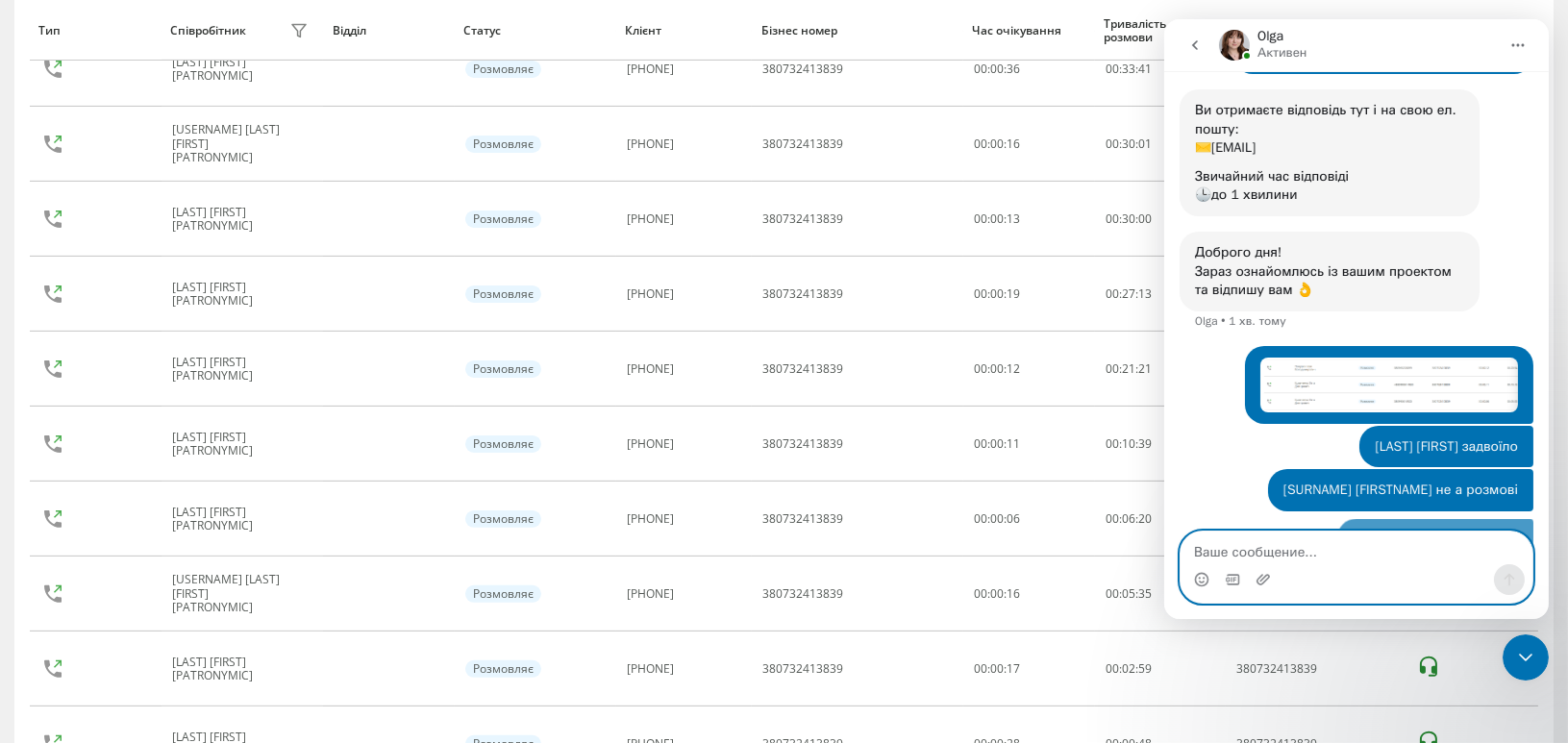scroll, scrollTop: 257, scrollLeft: 0, axis: vertical 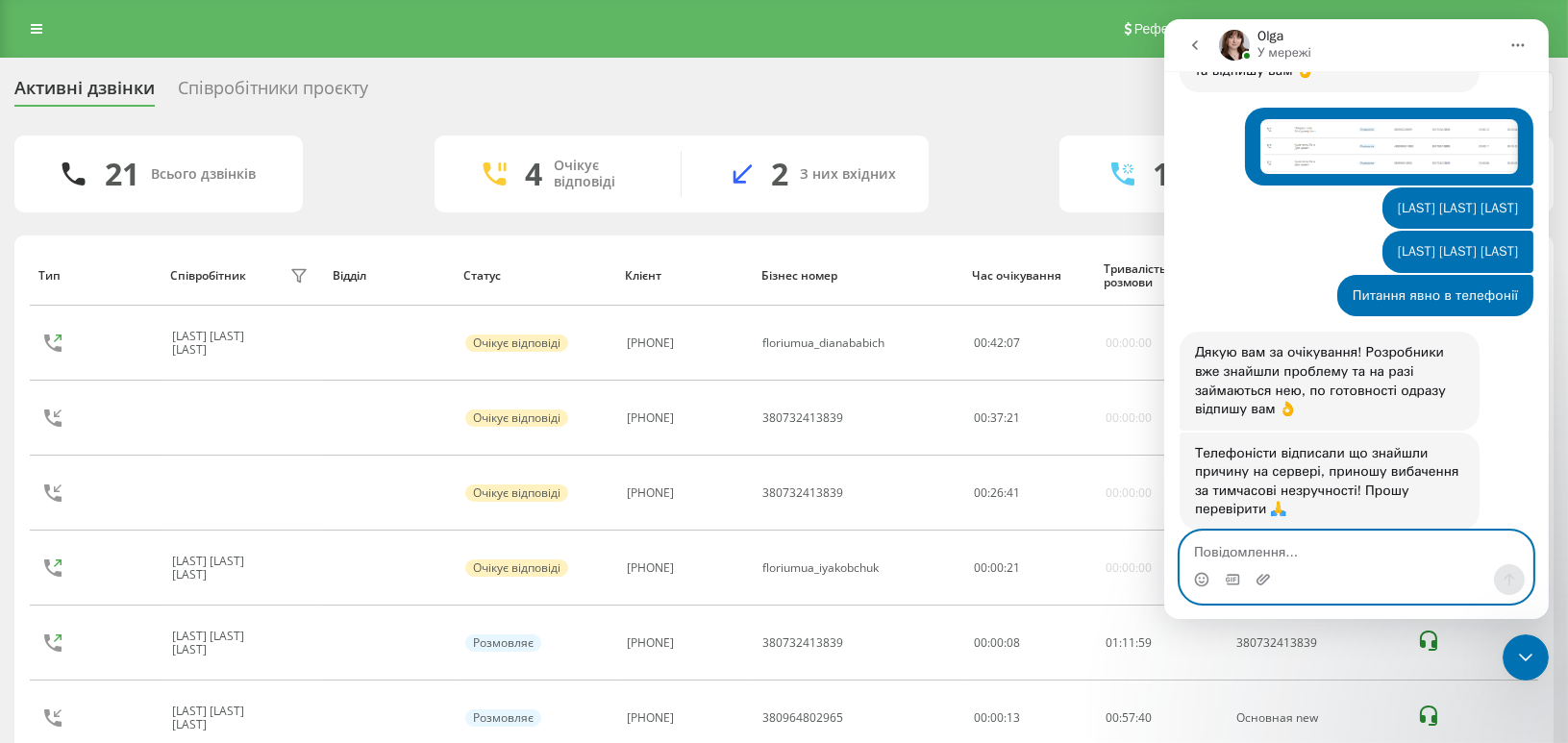 click at bounding box center [1356, 548] 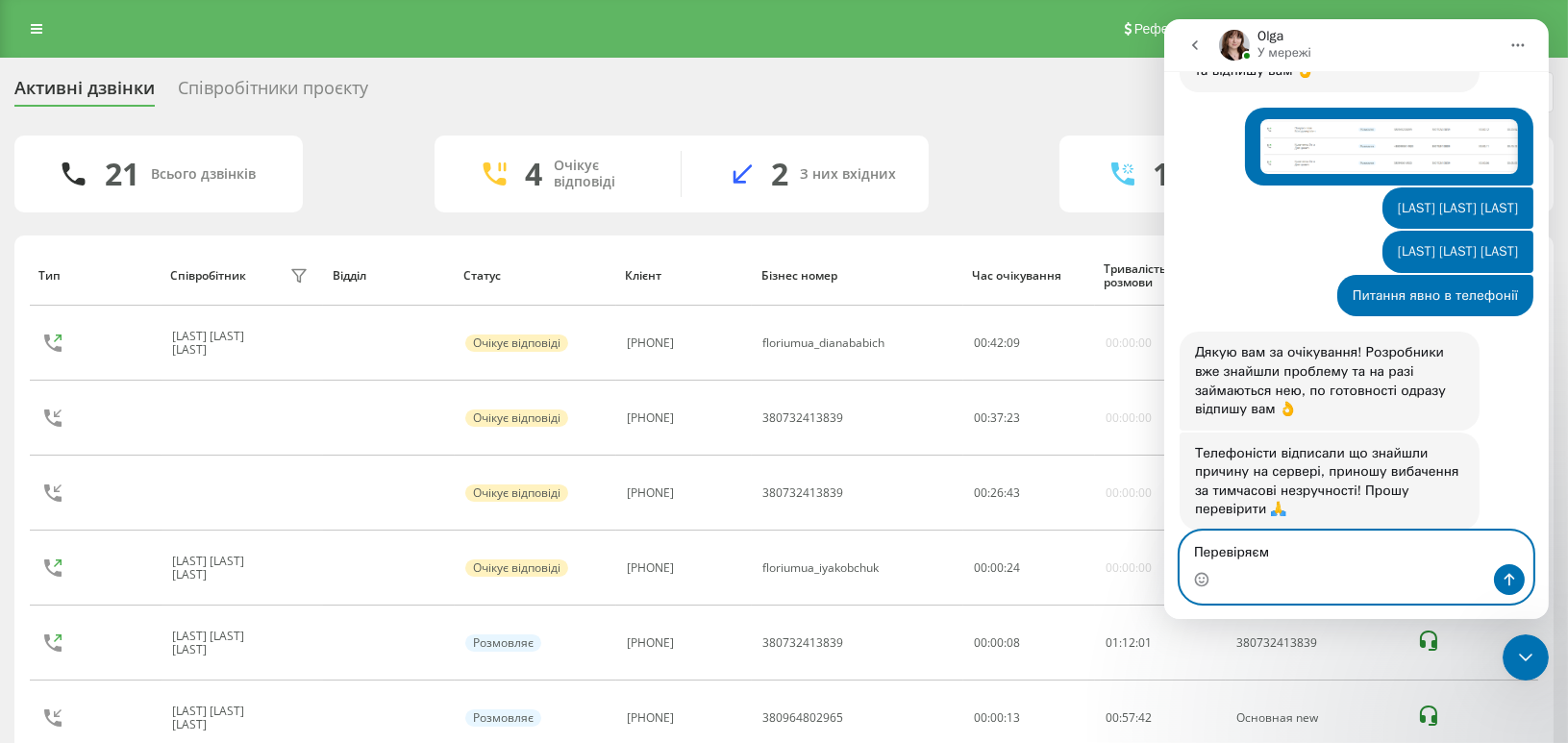 type on "Перевіряємо" 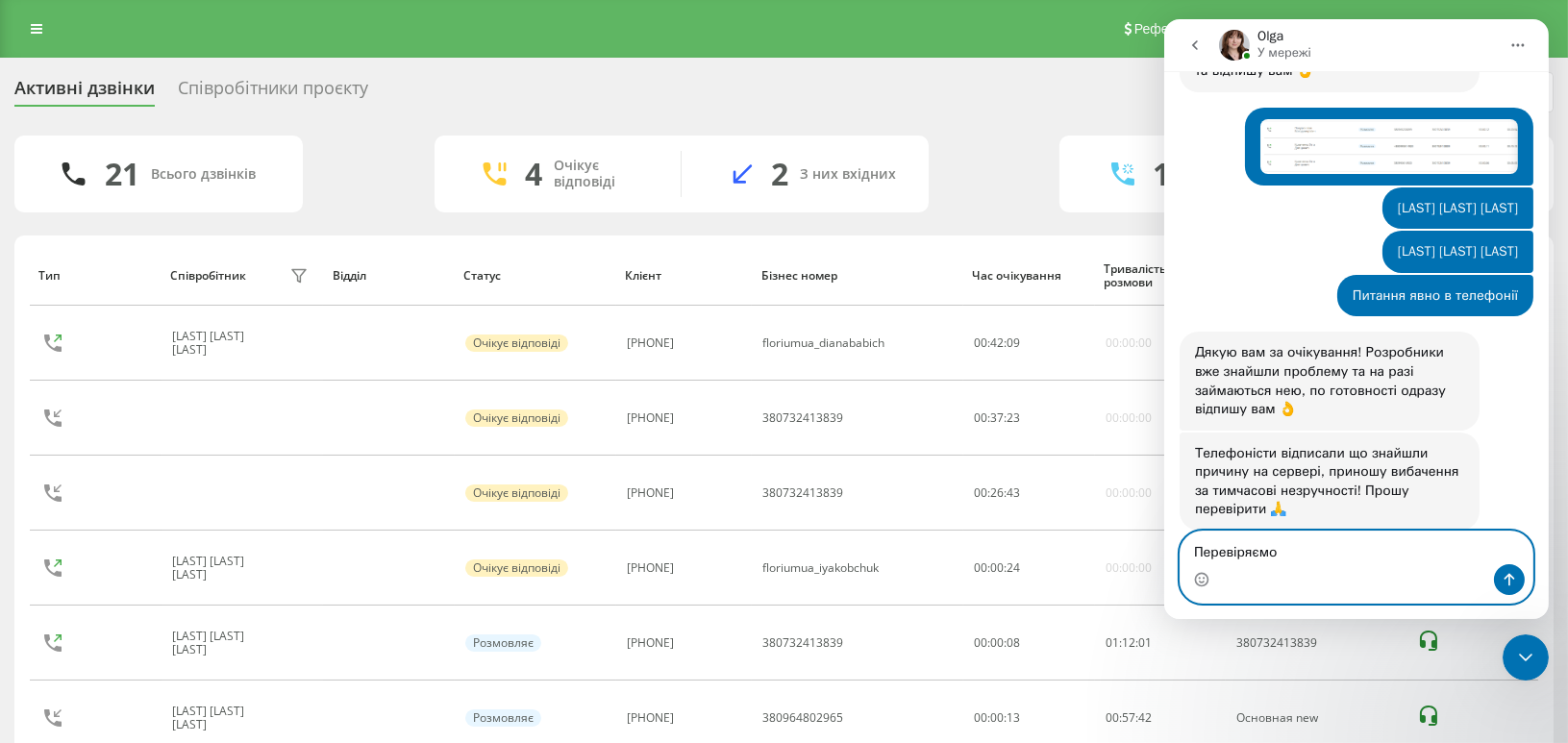 type 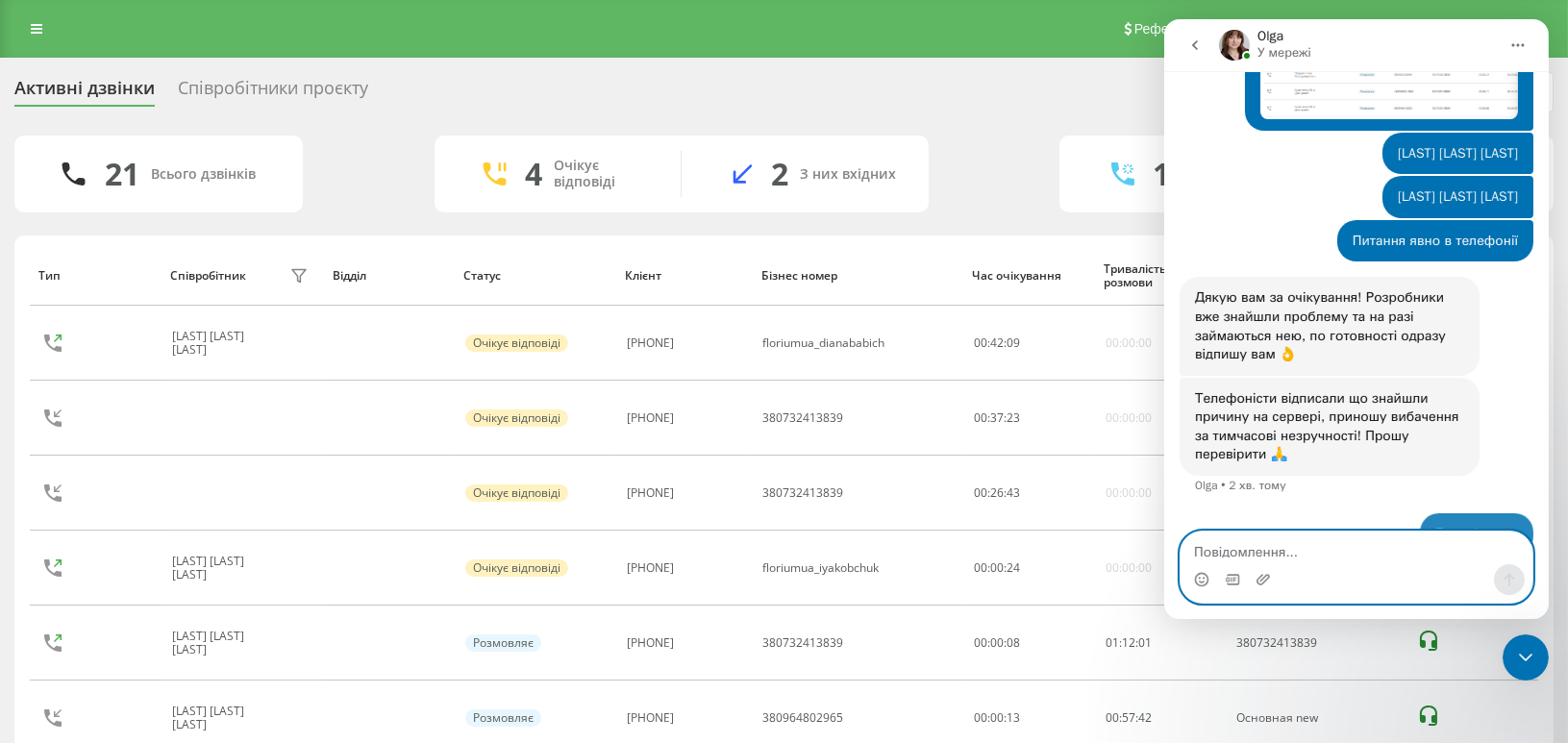 scroll, scrollTop: 509, scrollLeft: 0, axis: vertical 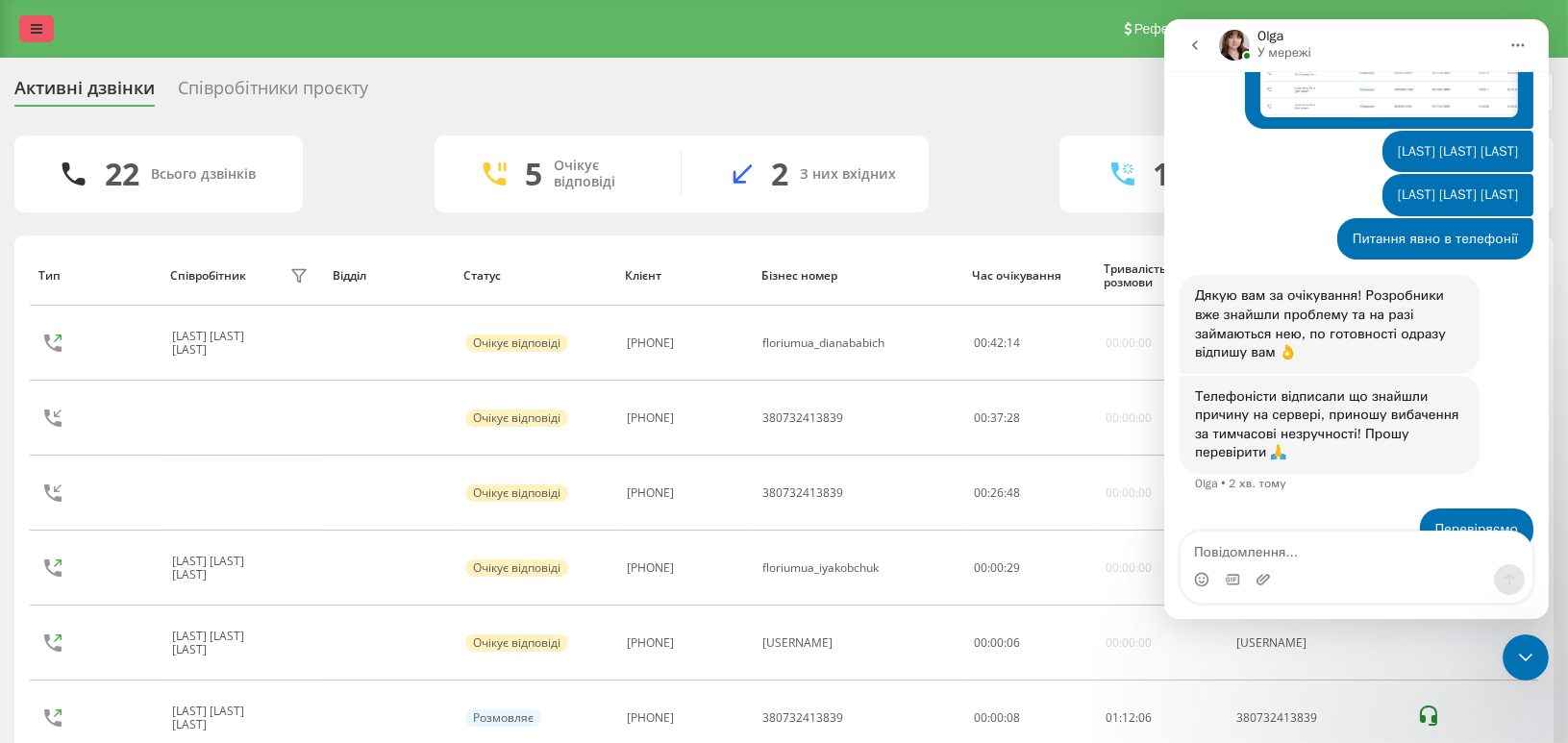 click at bounding box center (37, 29) 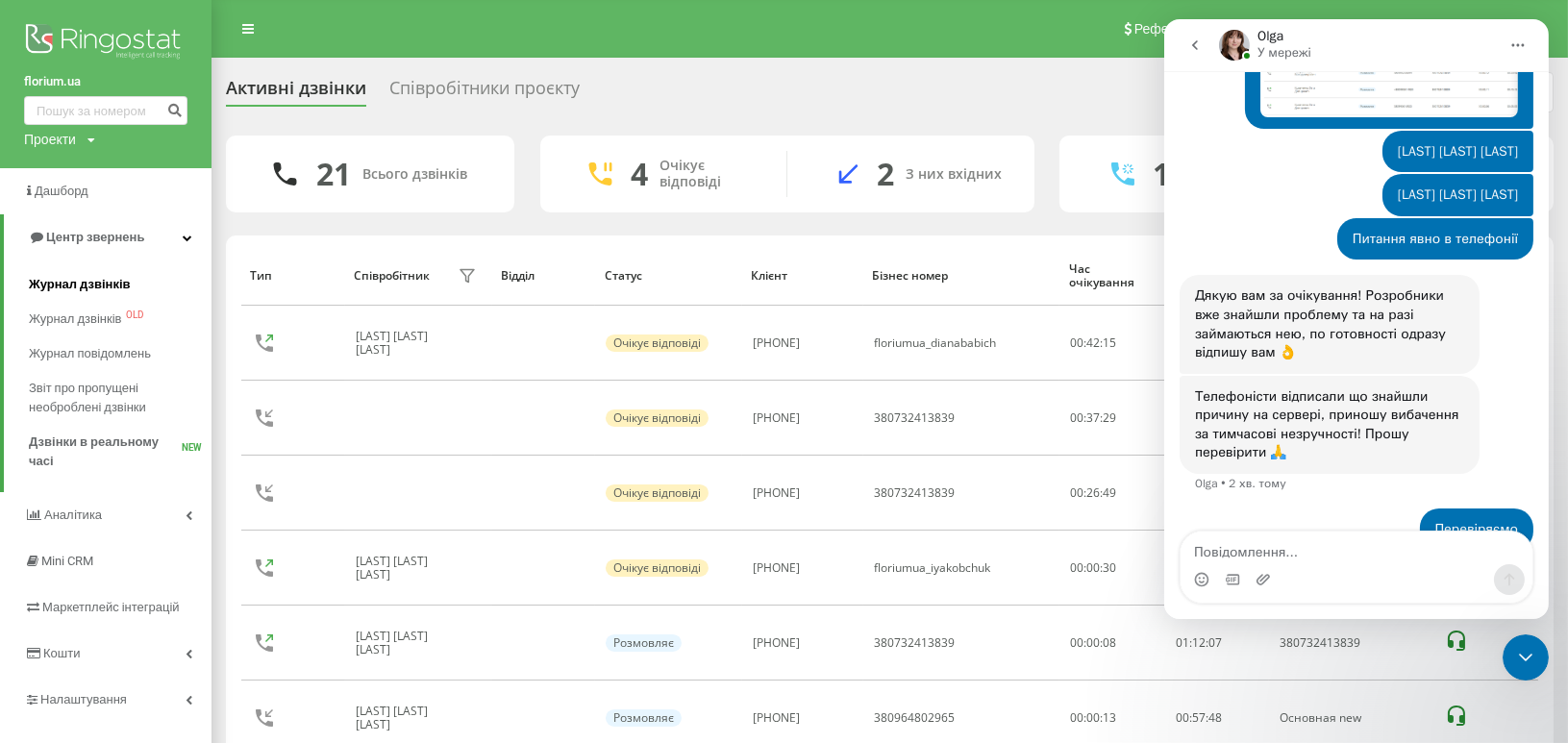 click on "Журнал дзвінків" at bounding box center (80, 285) 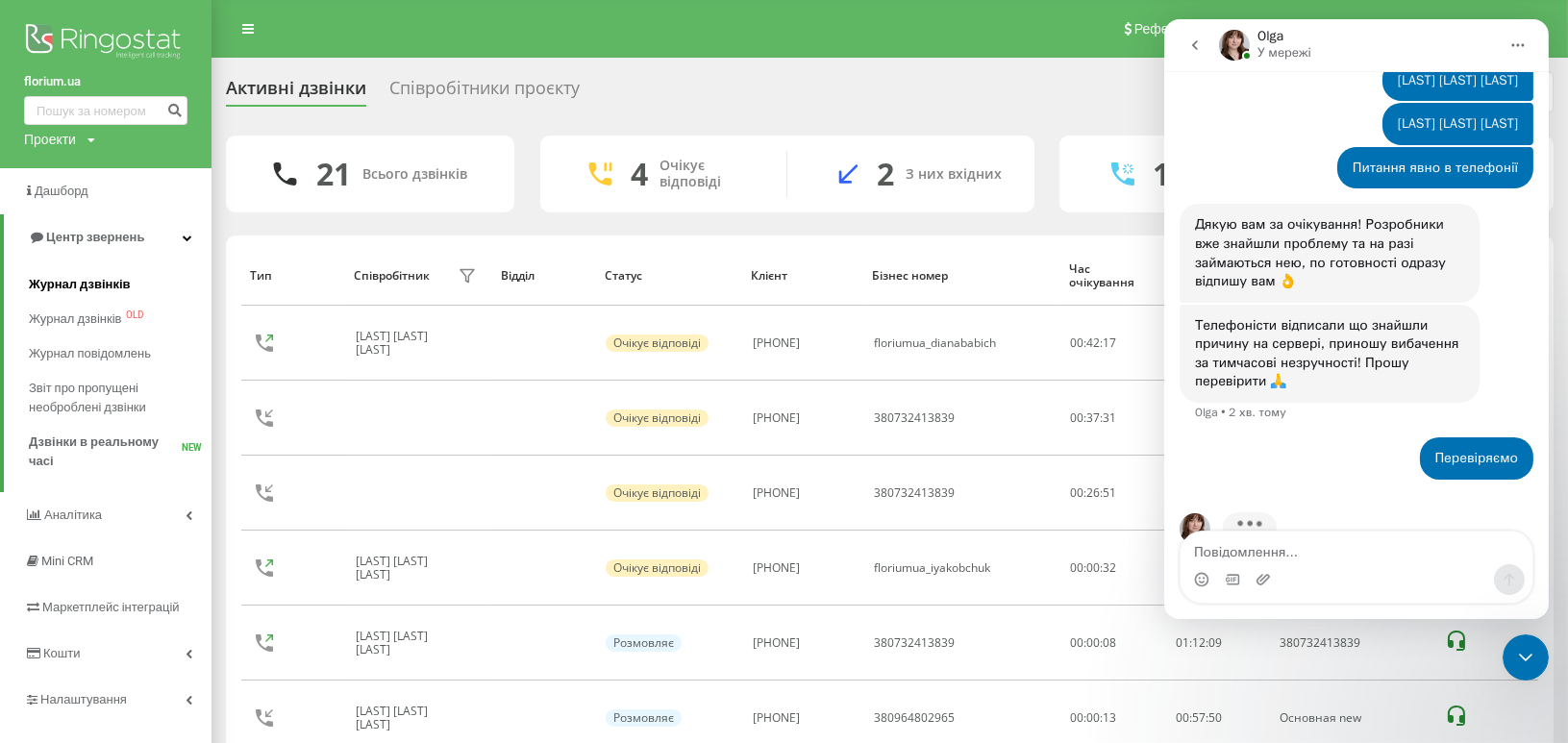 scroll, scrollTop: 583, scrollLeft: 0, axis: vertical 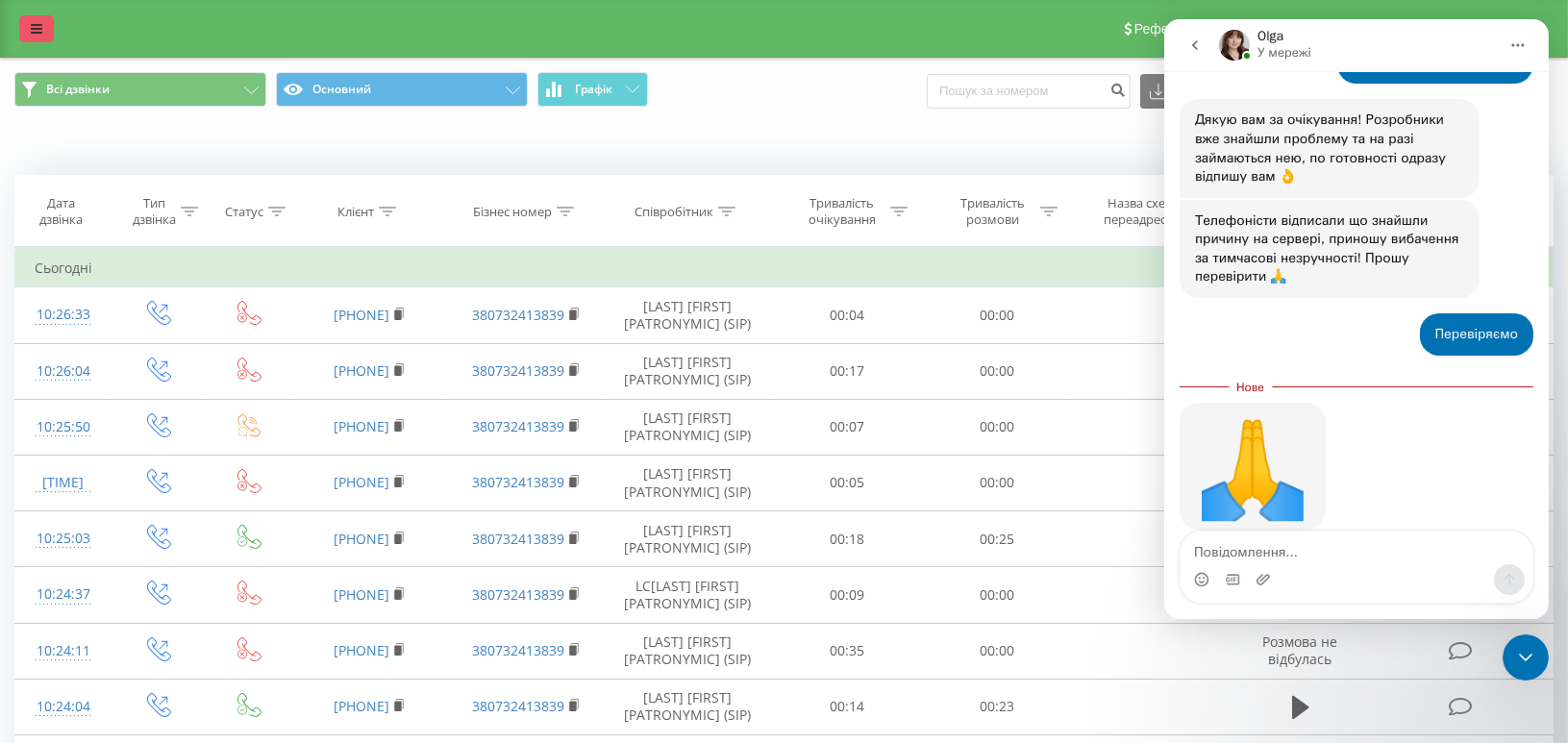 click at bounding box center [37, 29] 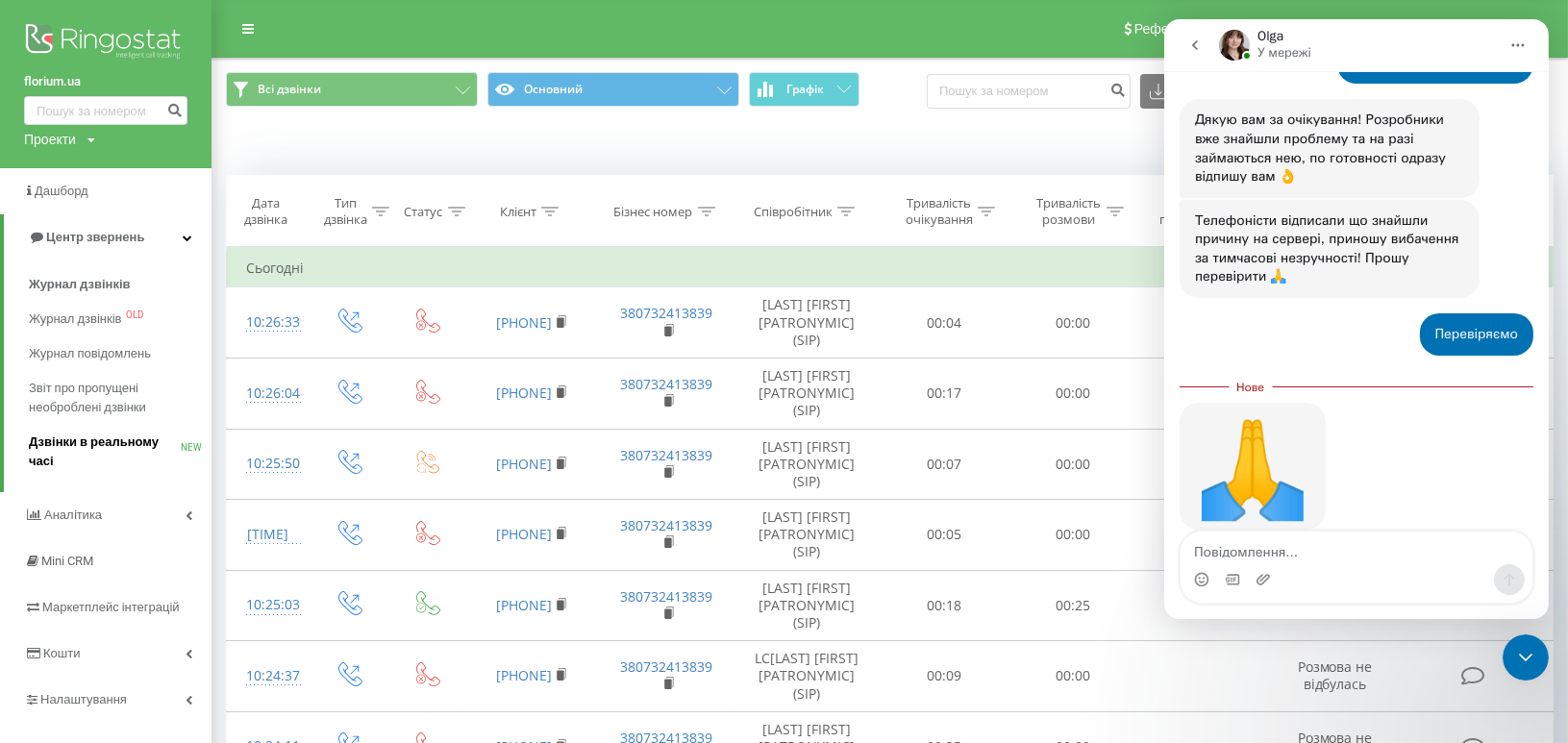 click on "Дзвінки в реальному часі" at bounding box center [105, 452] 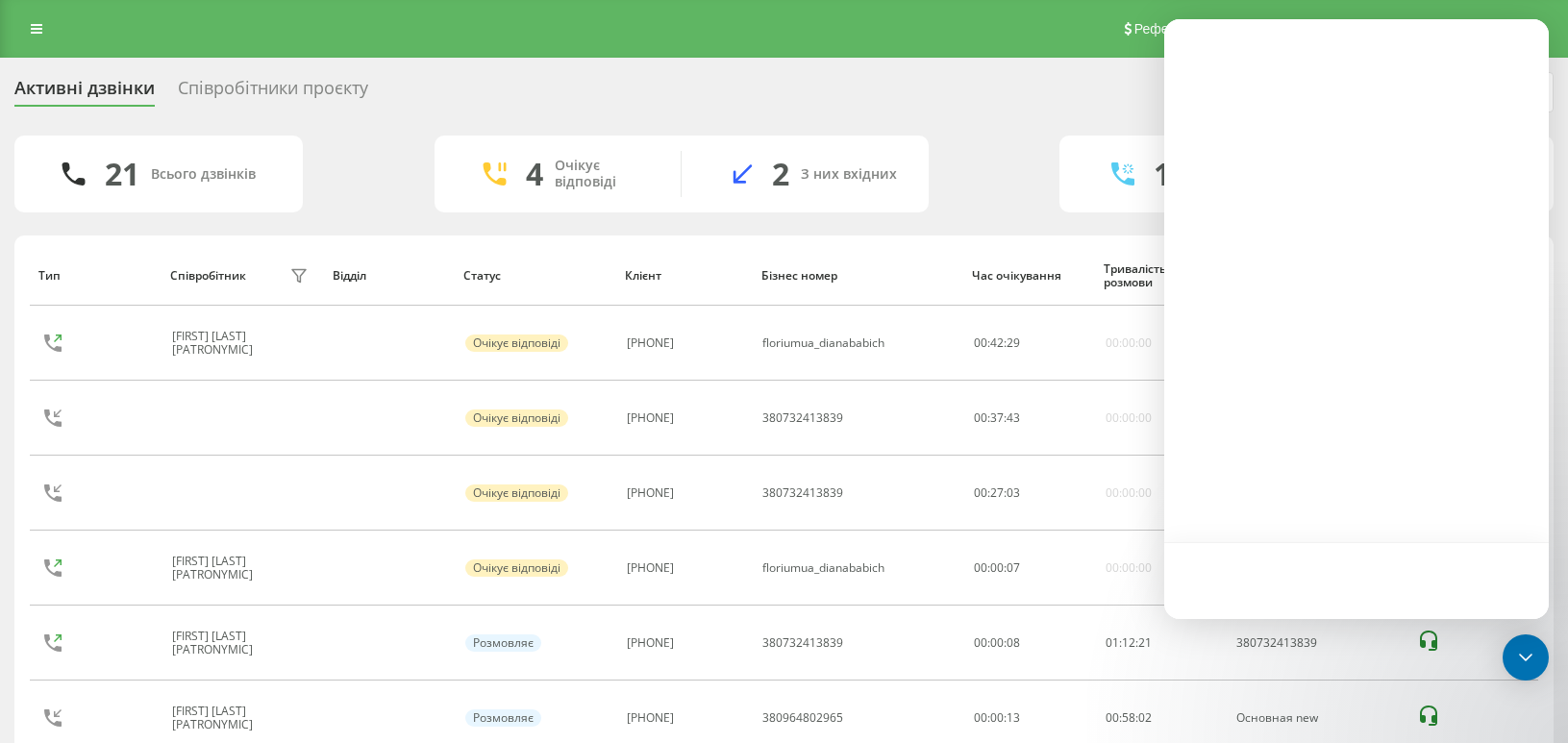scroll, scrollTop: 0, scrollLeft: 0, axis: both 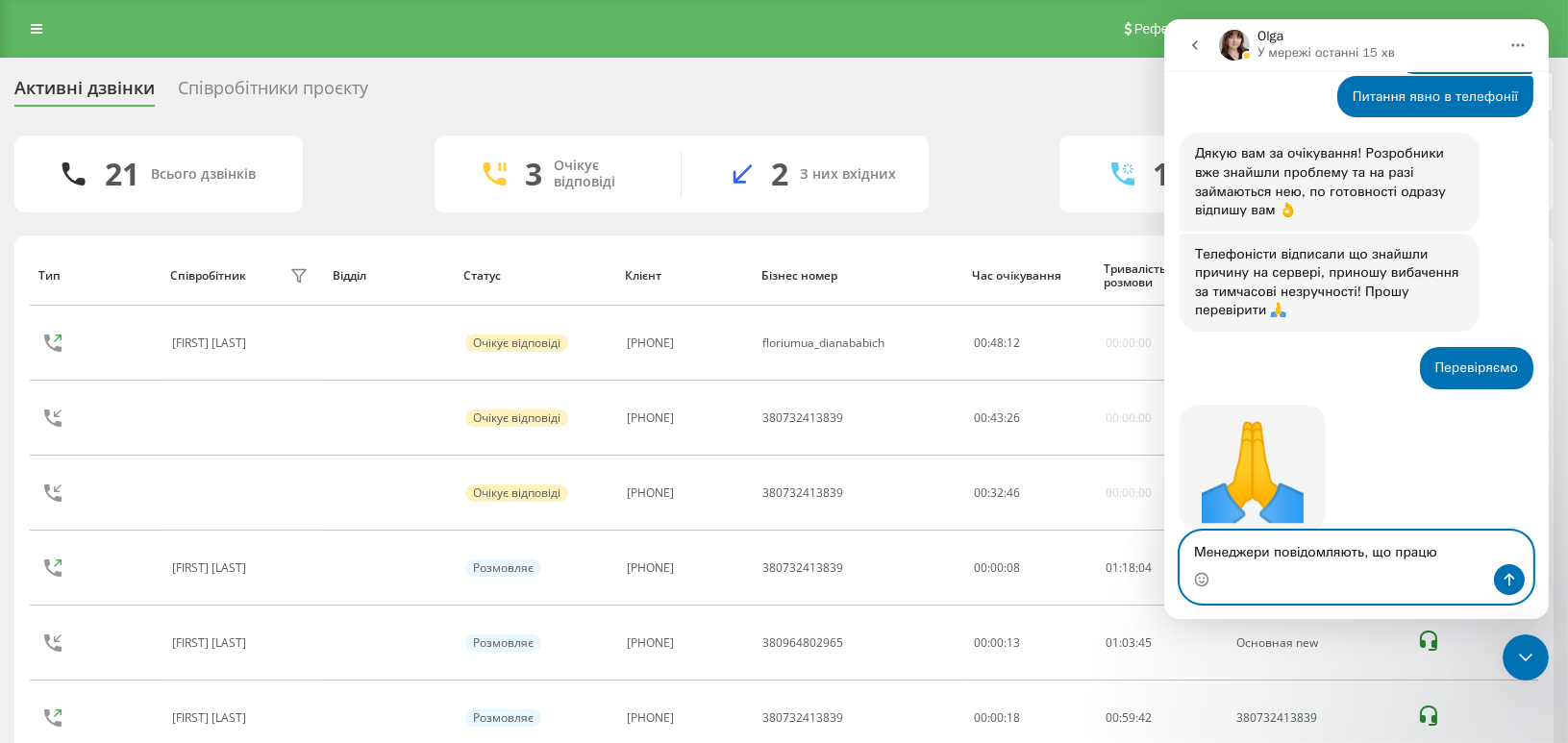type on "Менеджери повідомляють, що працює" 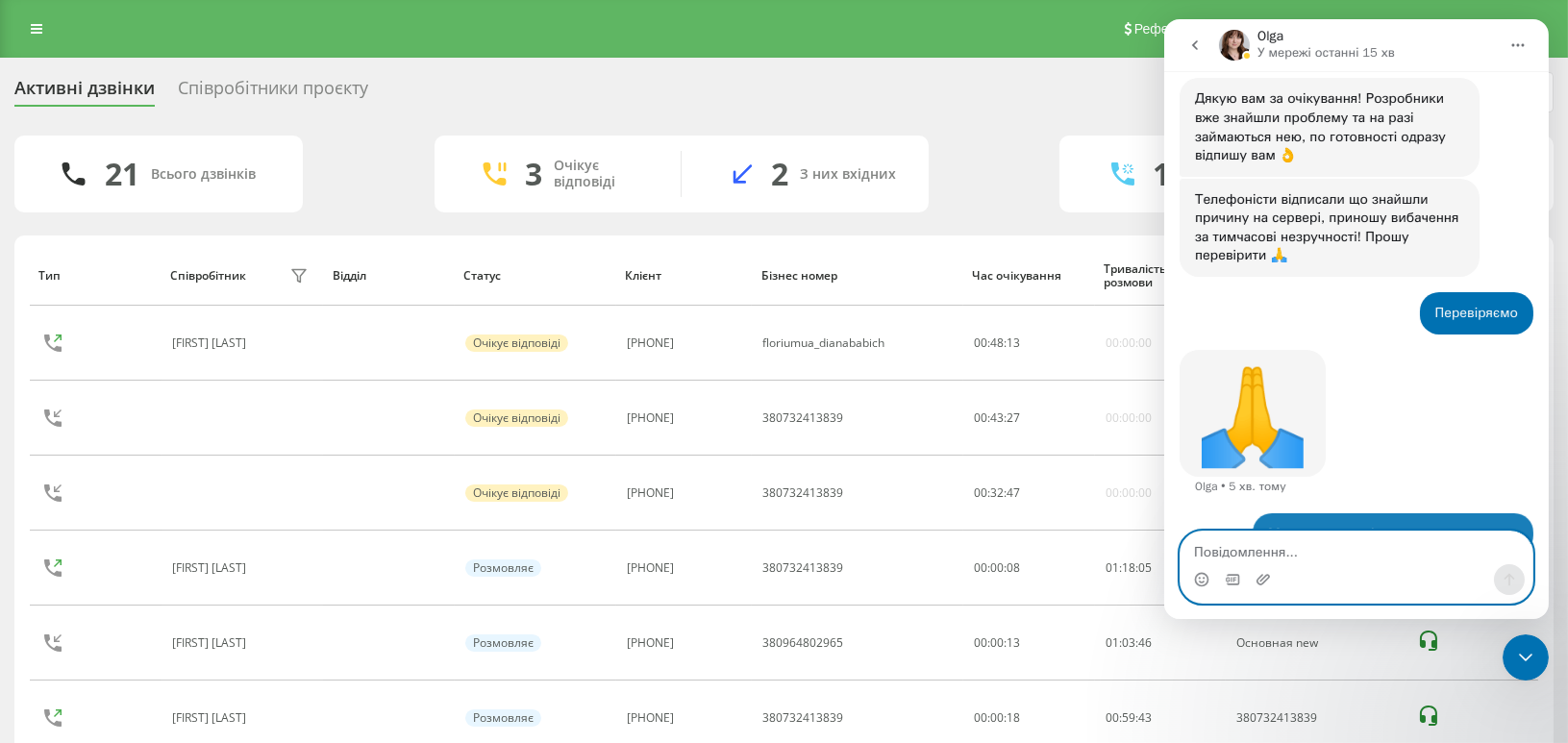 scroll, scrollTop: 708, scrollLeft: 0, axis: vertical 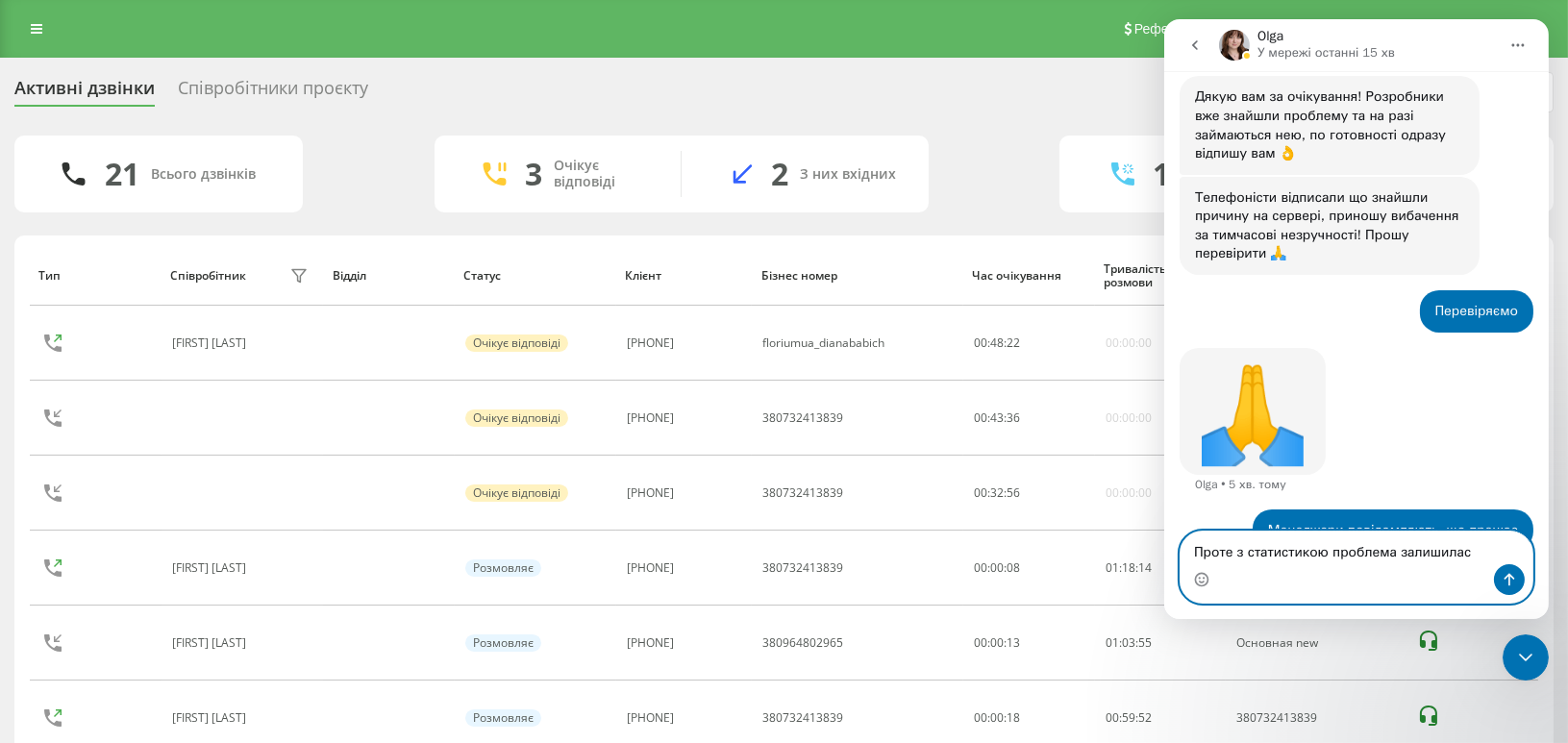 type on "Проте з статистикою проблема залишилася" 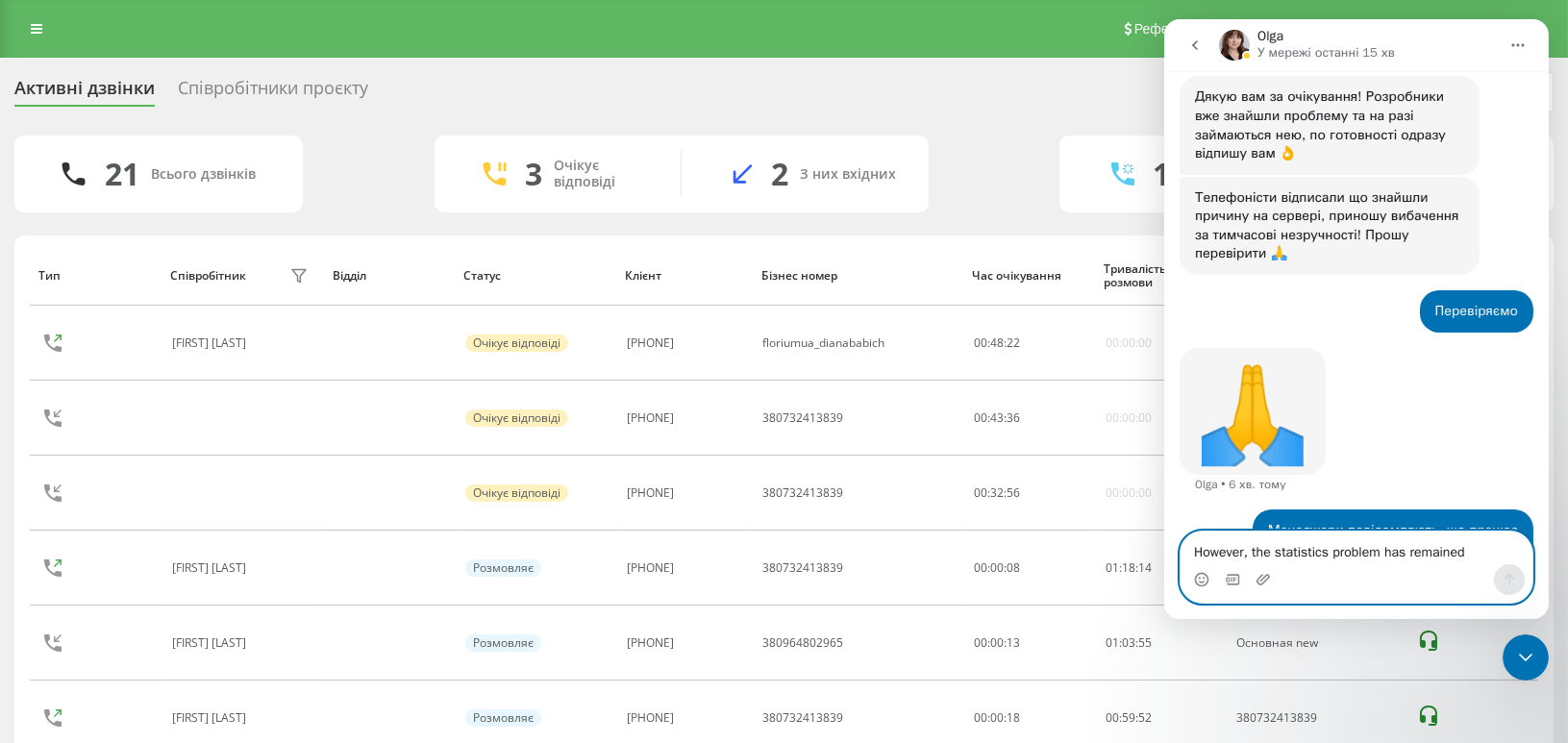 type 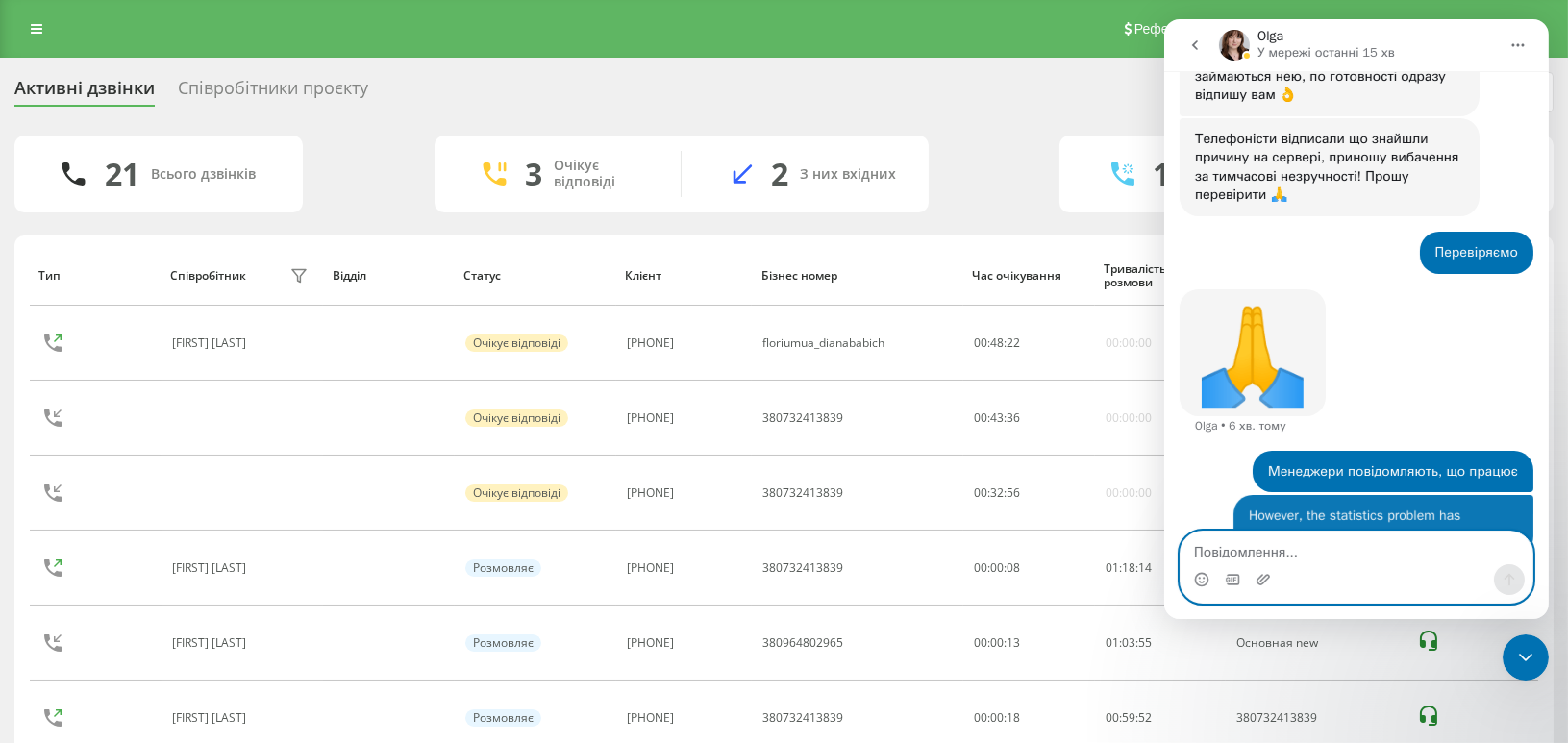 scroll, scrollTop: 772, scrollLeft: 0, axis: vertical 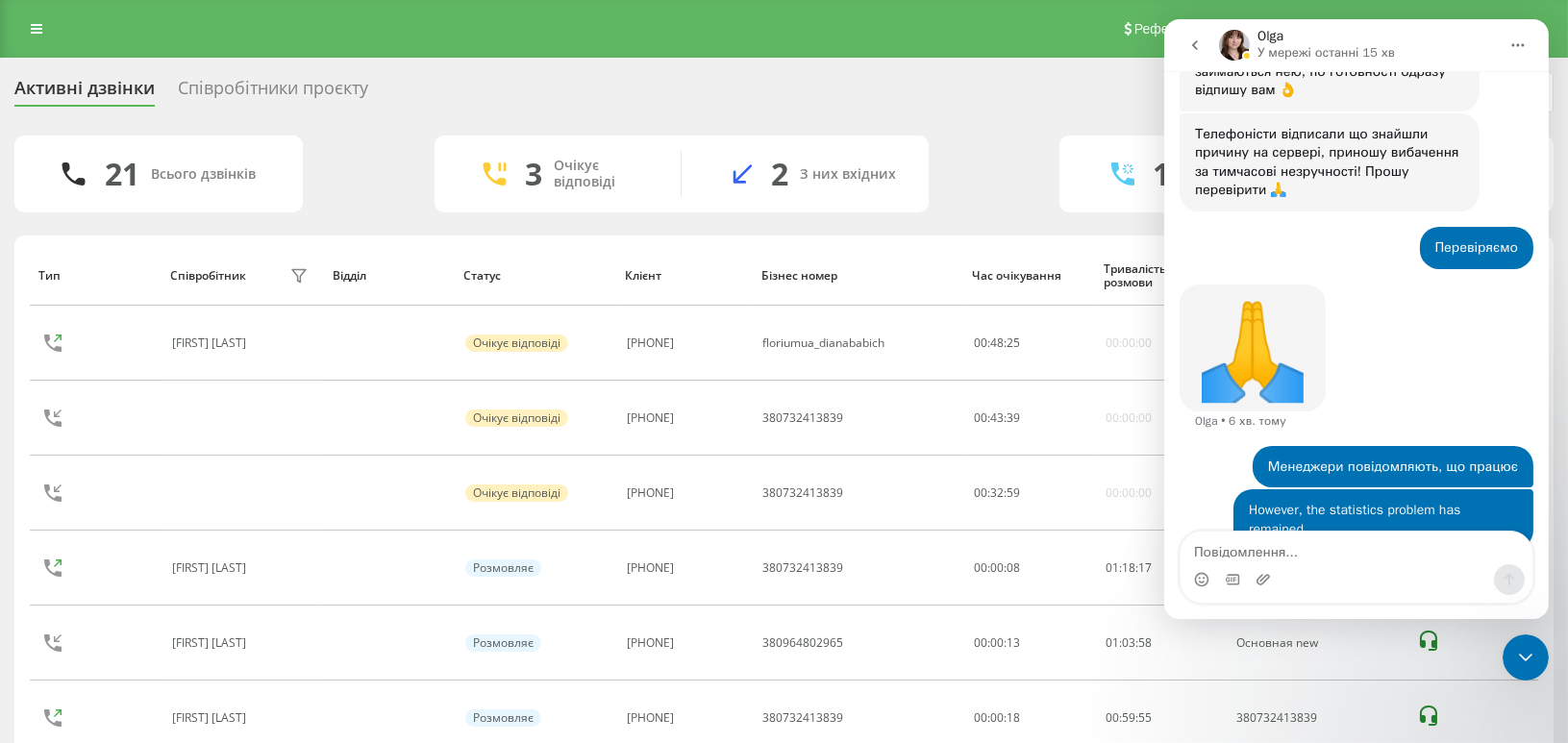 click at bounding box center (1472, 643) 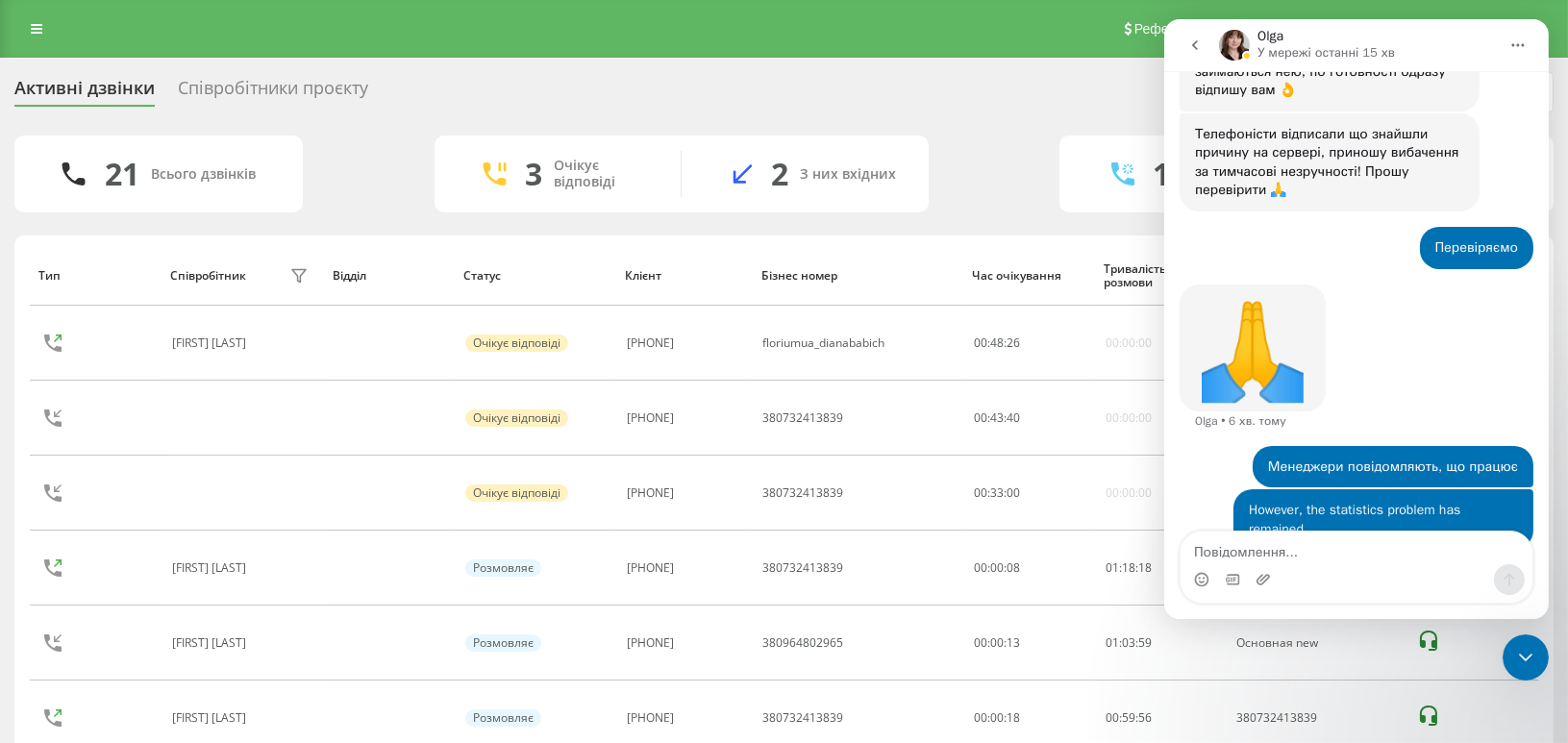 click 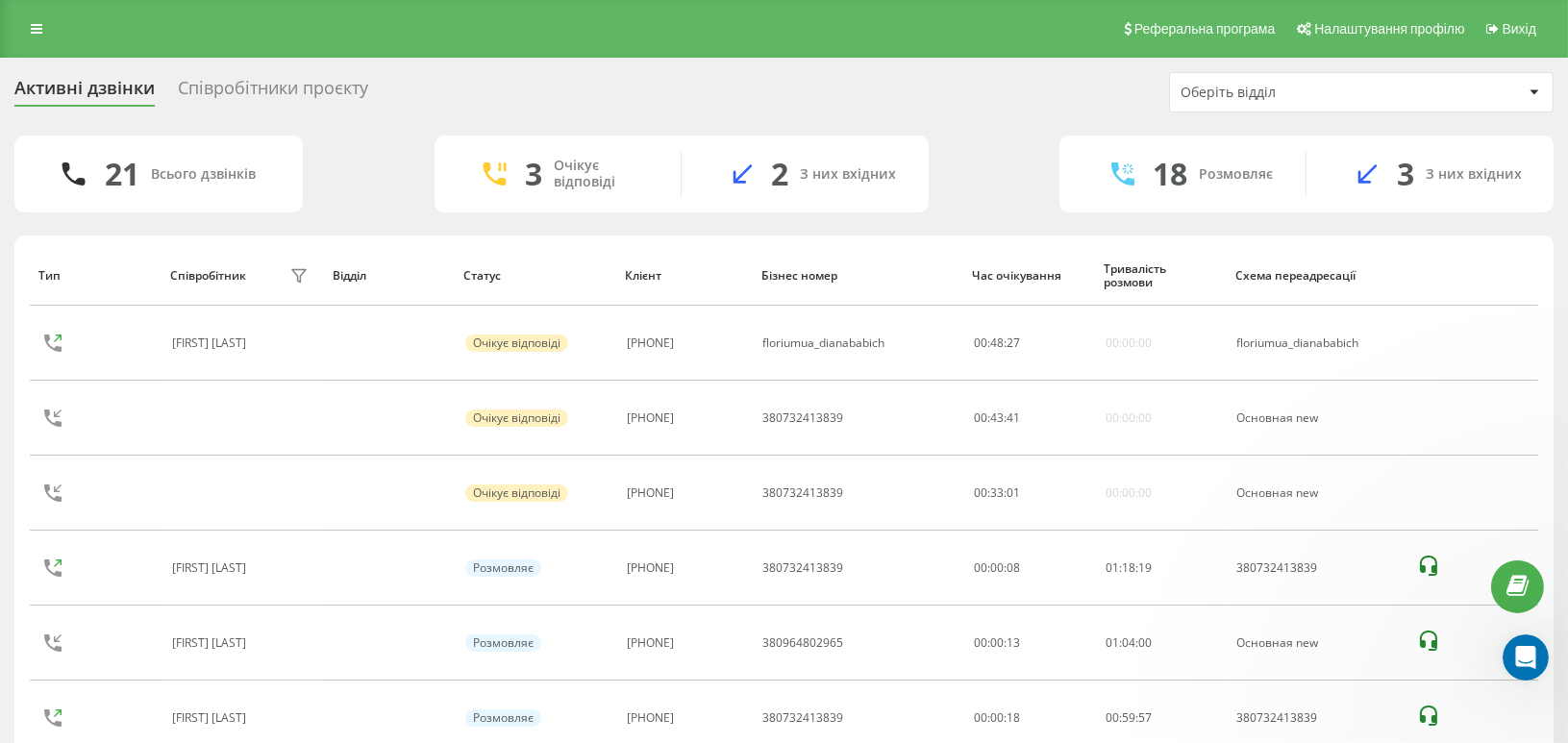 scroll, scrollTop: 0, scrollLeft: 0, axis: both 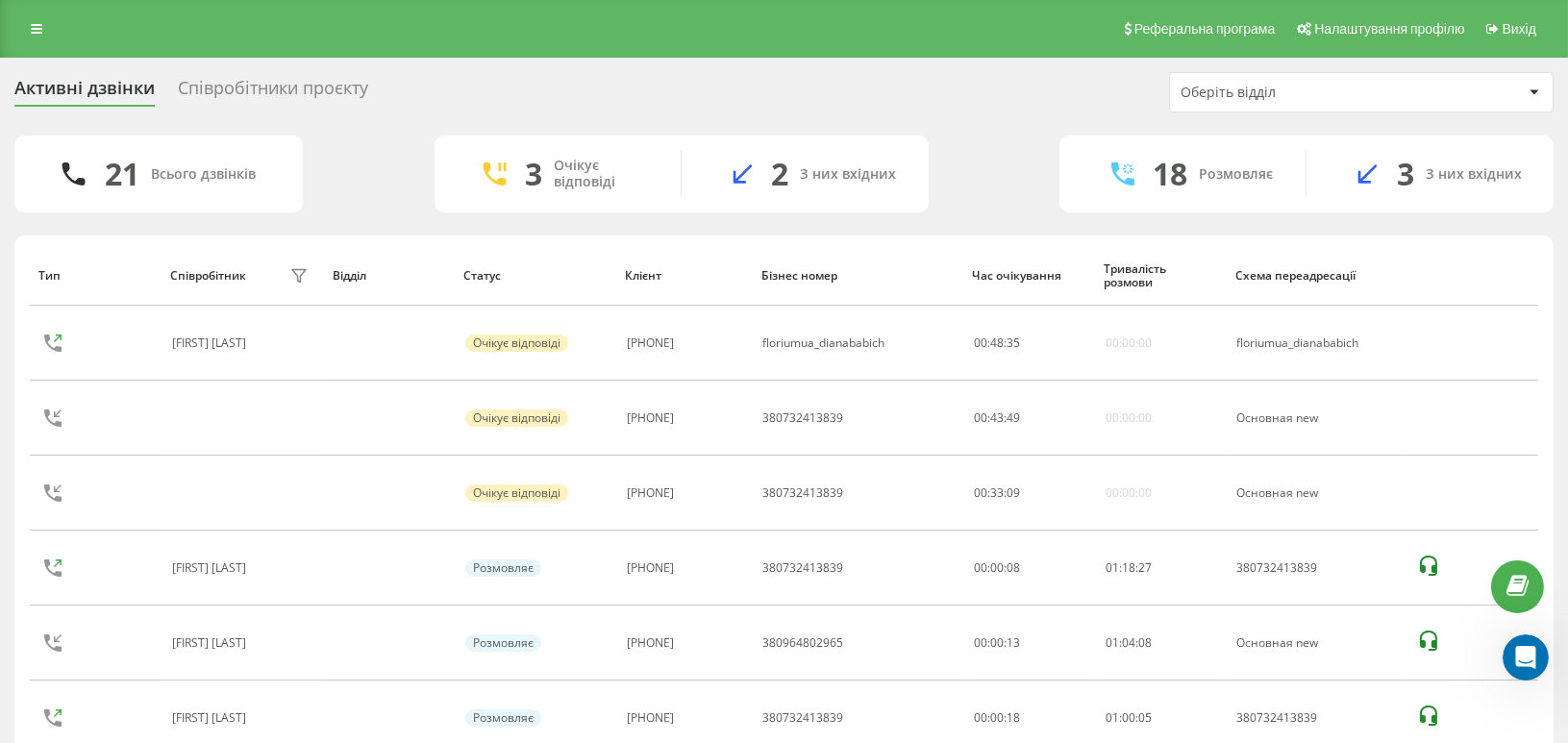 click 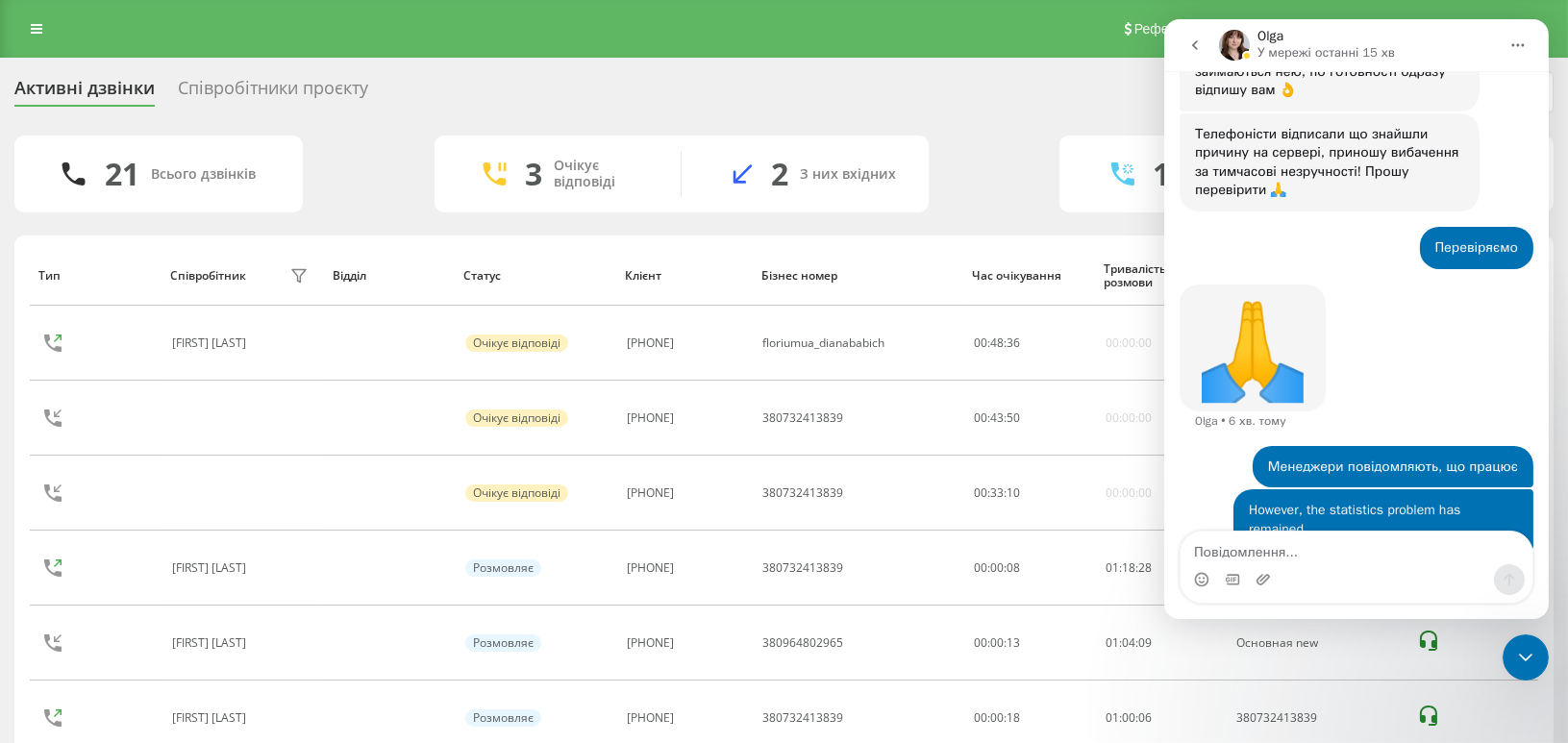 scroll, scrollTop: 903, scrollLeft: 0, axis: vertical 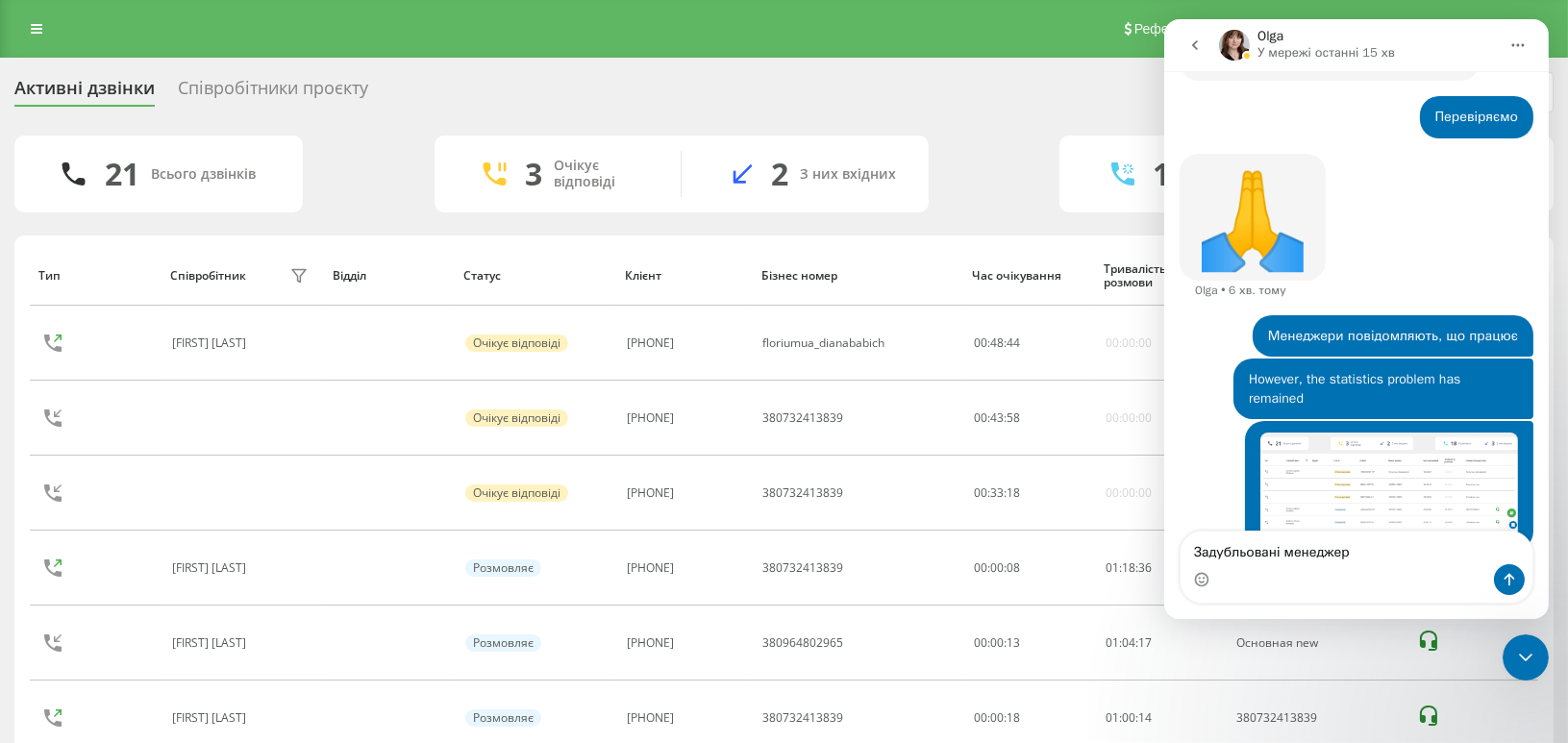 type on "Задубльовані менеджери" 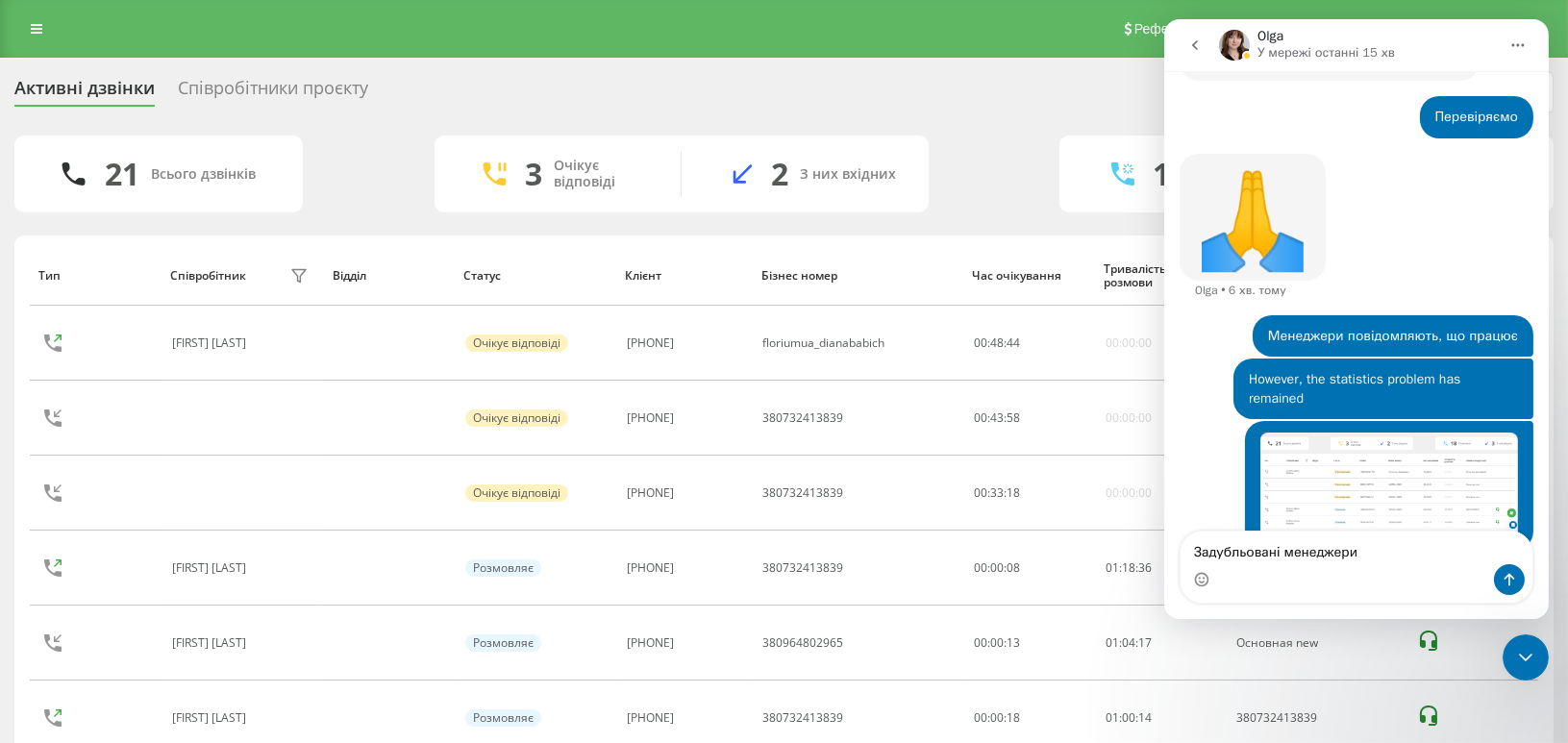 type 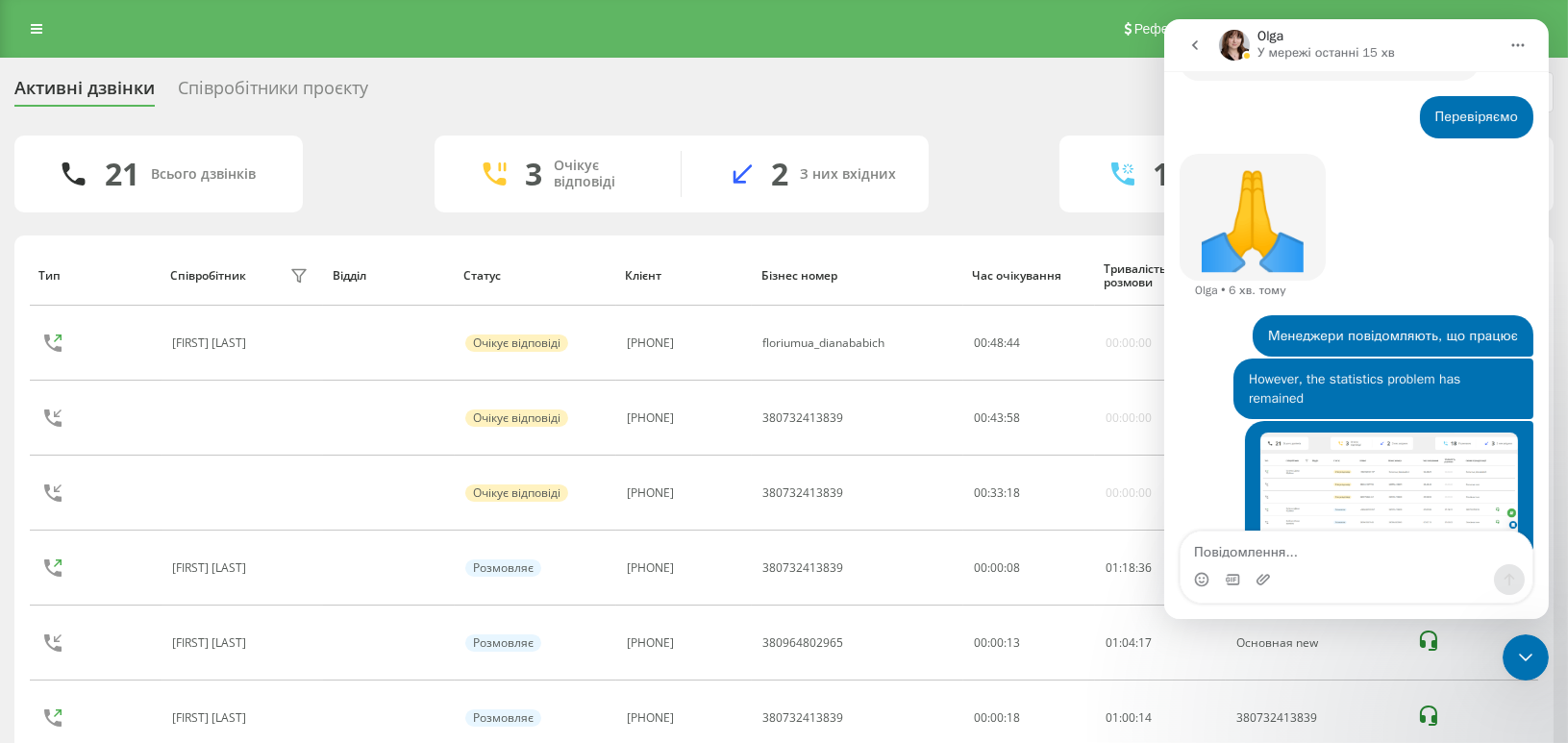 scroll, scrollTop: 946, scrollLeft: 0, axis: vertical 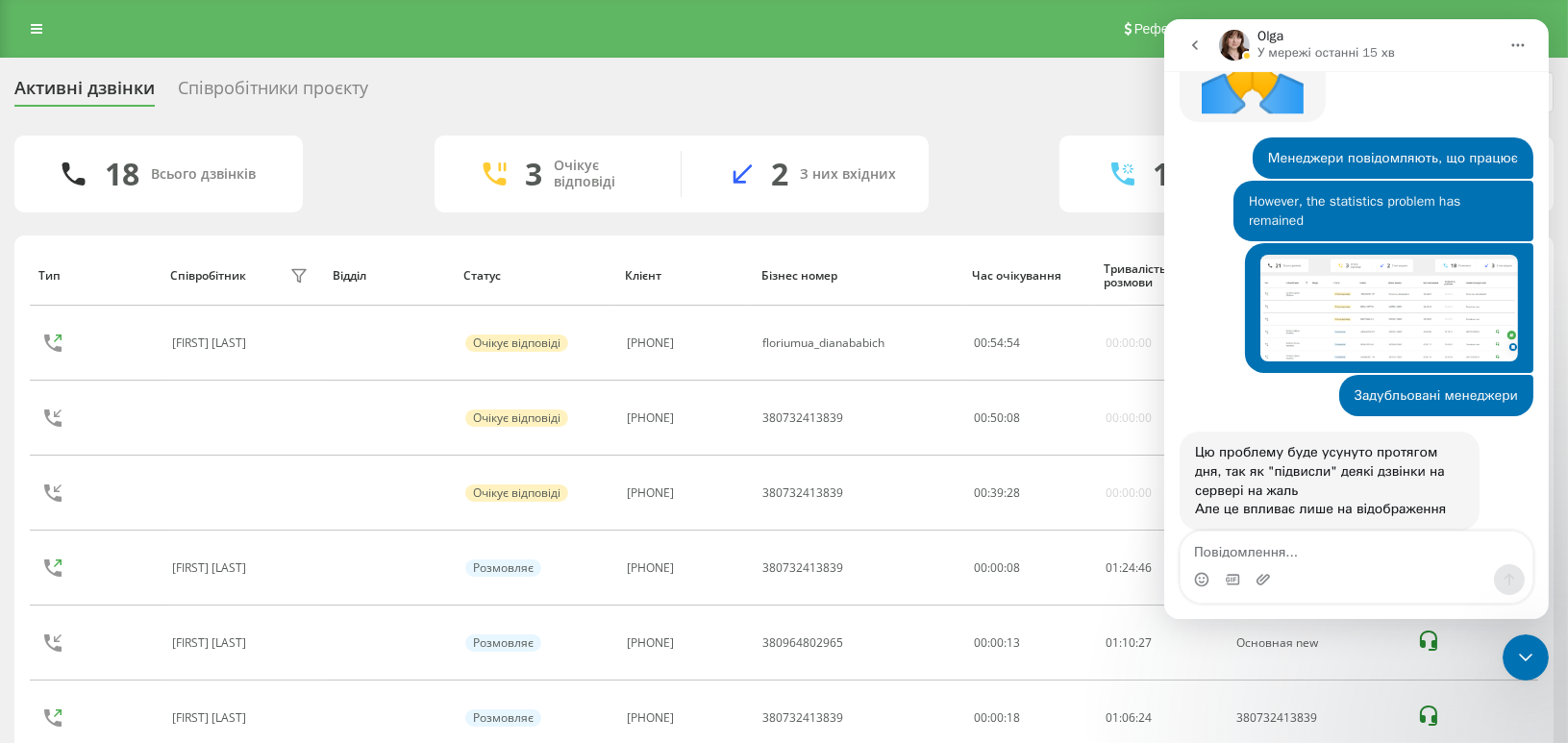 click on "Активні дзвінки Співробітники проєкту Оберіть відділ   18   Всього дзвінків   3   Очікує відповіді   2   З них вхідних   15   Розмовляє   3   З них вхідних Тип Співробітник  фільтру  Відділ Статус Клієнт Бізнес номер Час очікування Тривалість розмови Схема переадресації Котенко Діана Юріївна Очікує відповіді +380962165197 floriumua_dianababich 00 : 54 : 54 00:00:00 floriumua_dianababich Очікує відповіді 380961107793 380732413839 00 : 50 : 08 00:00:00 Основная new Очікує відповіді 380975362424 380732413839 00 : 39 : 28 00:00:00 Основная new Котенко Діана Юріївна Розмовляє +380636129257 380732413839 00:00:08 01 : 24 : 46 380732413839 Якобчук Ірина Іванівна Розмовляє 00:00:13" at bounding box center (784, 892) 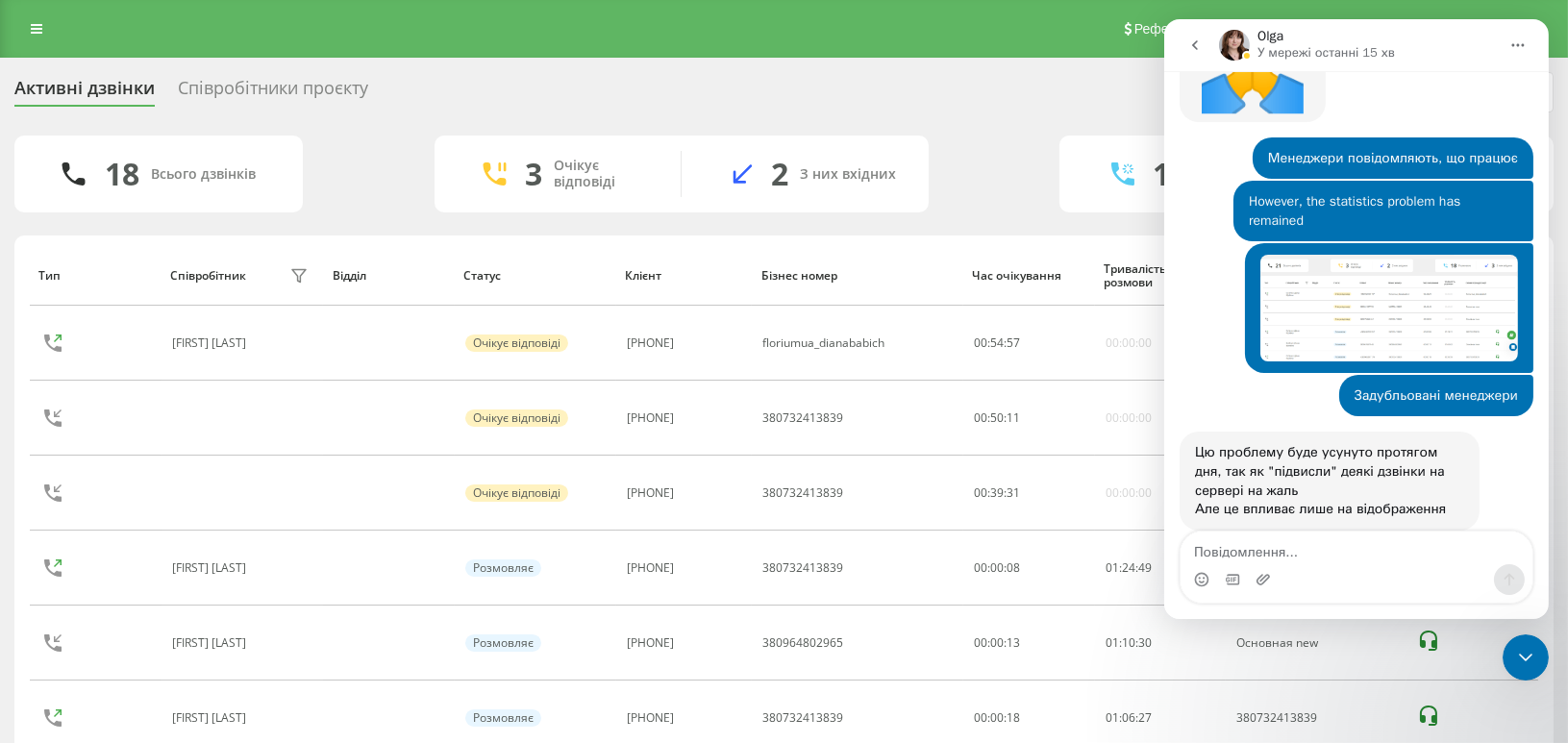 click 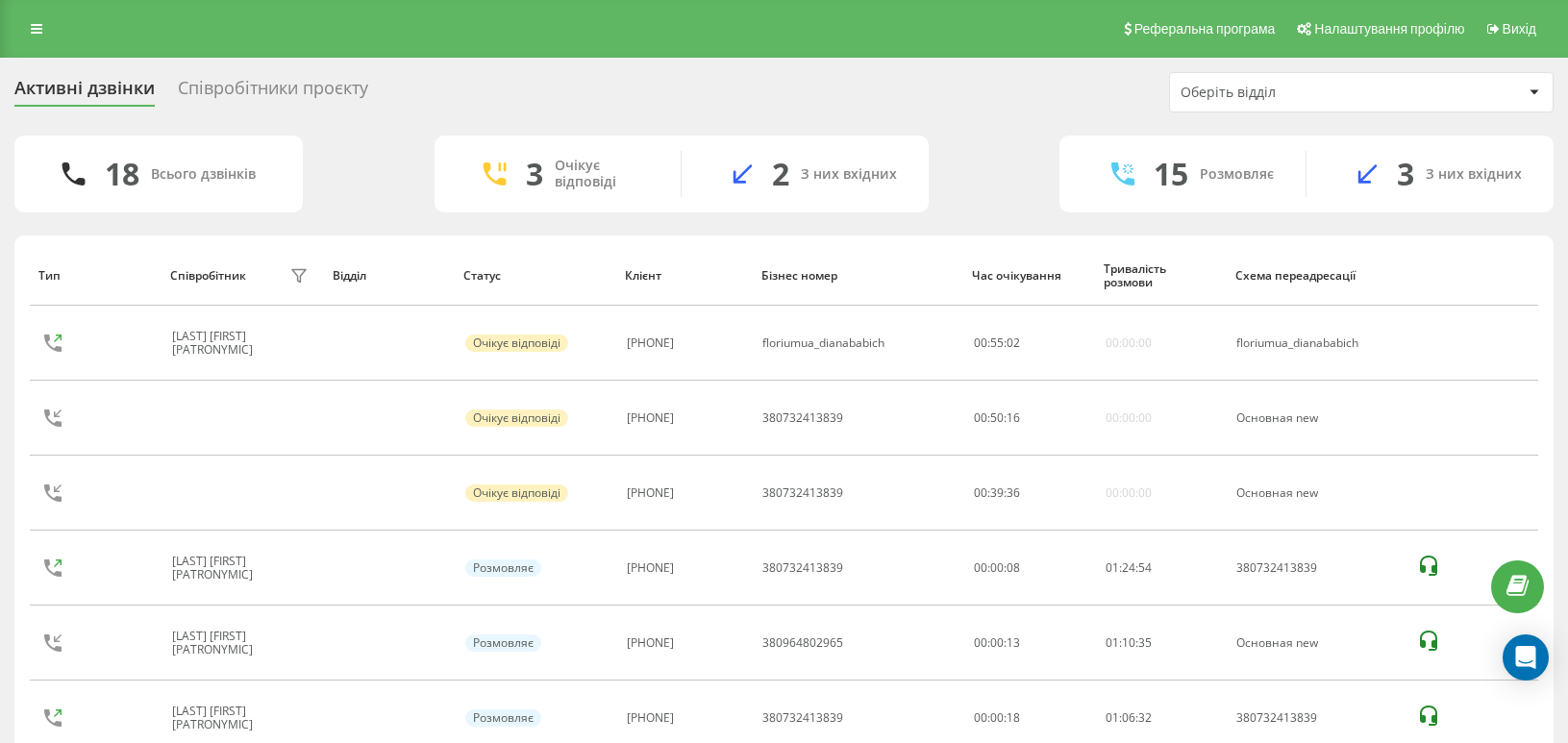 scroll, scrollTop: 0, scrollLeft: 0, axis: both 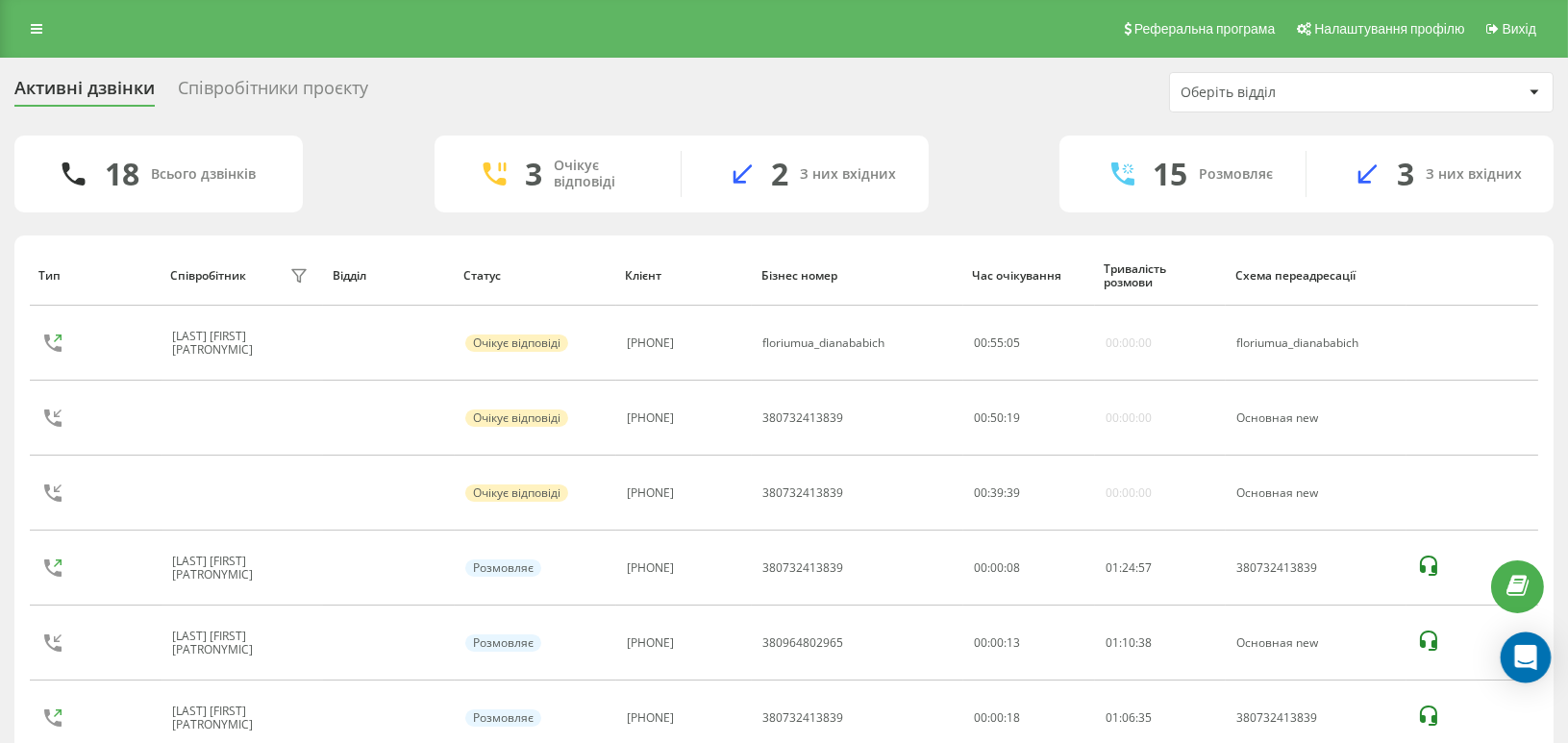 click 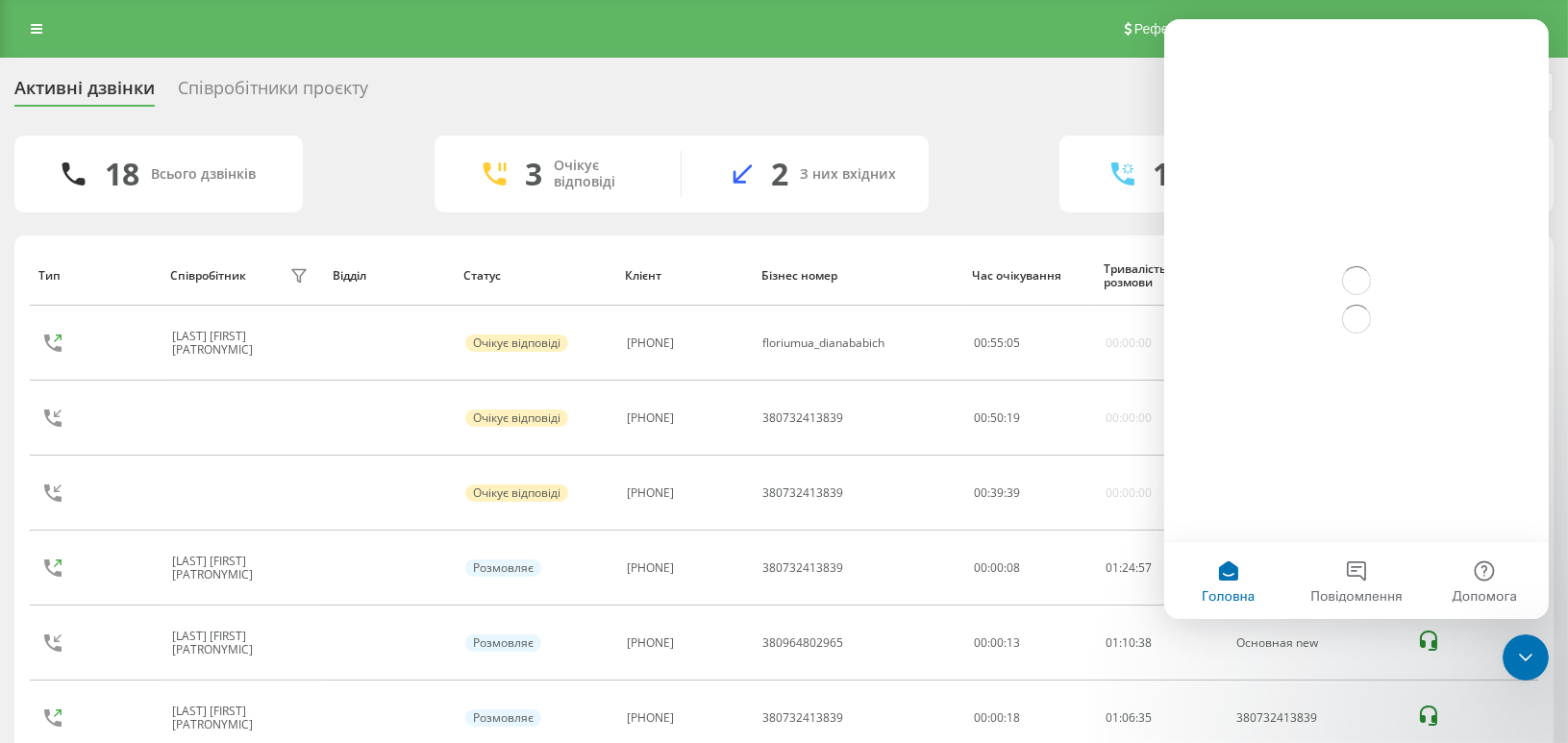 scroll, scrollTop: 0, scrollLeft: 0, axis: both 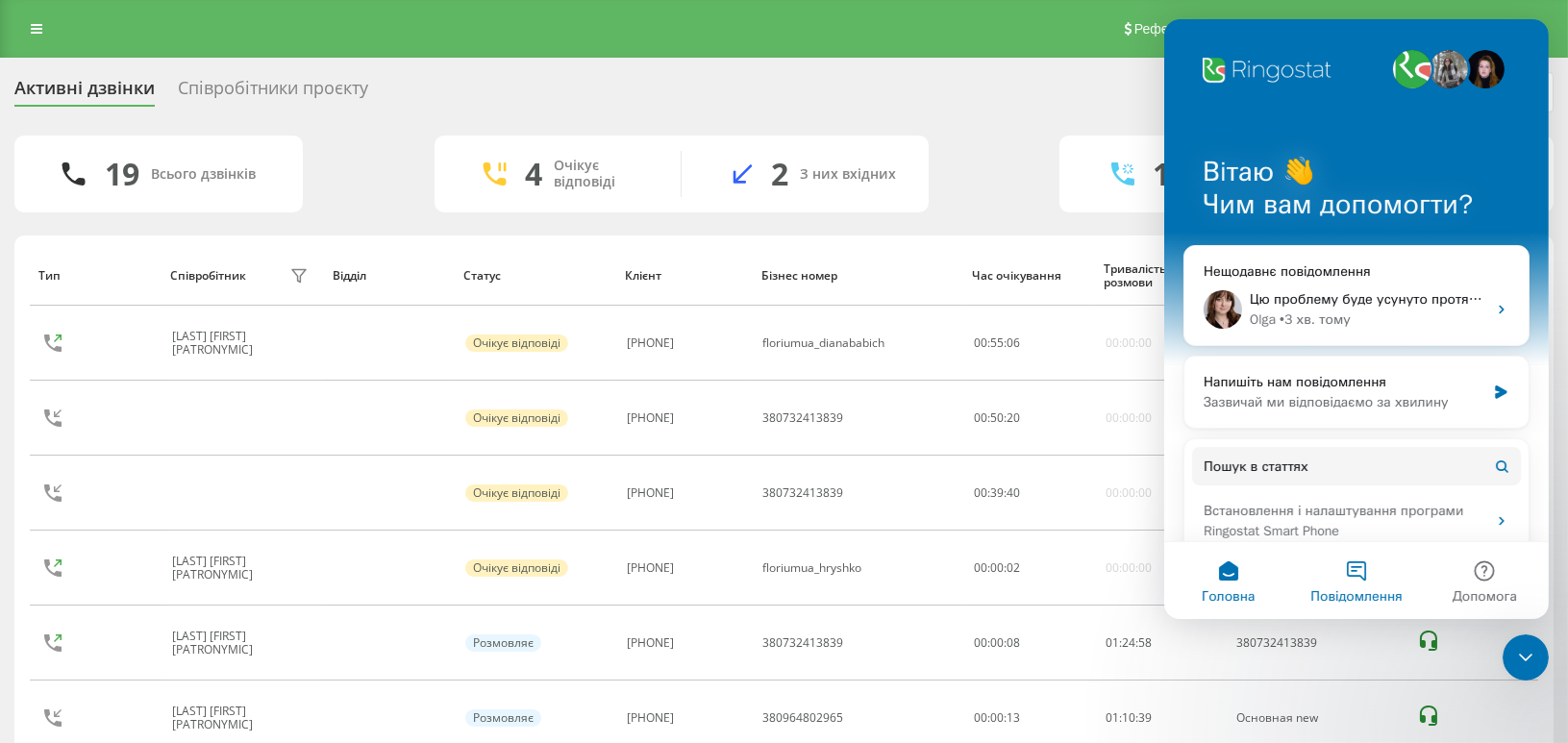 click on "Повідомлення" at bounding box center (1355, 581) 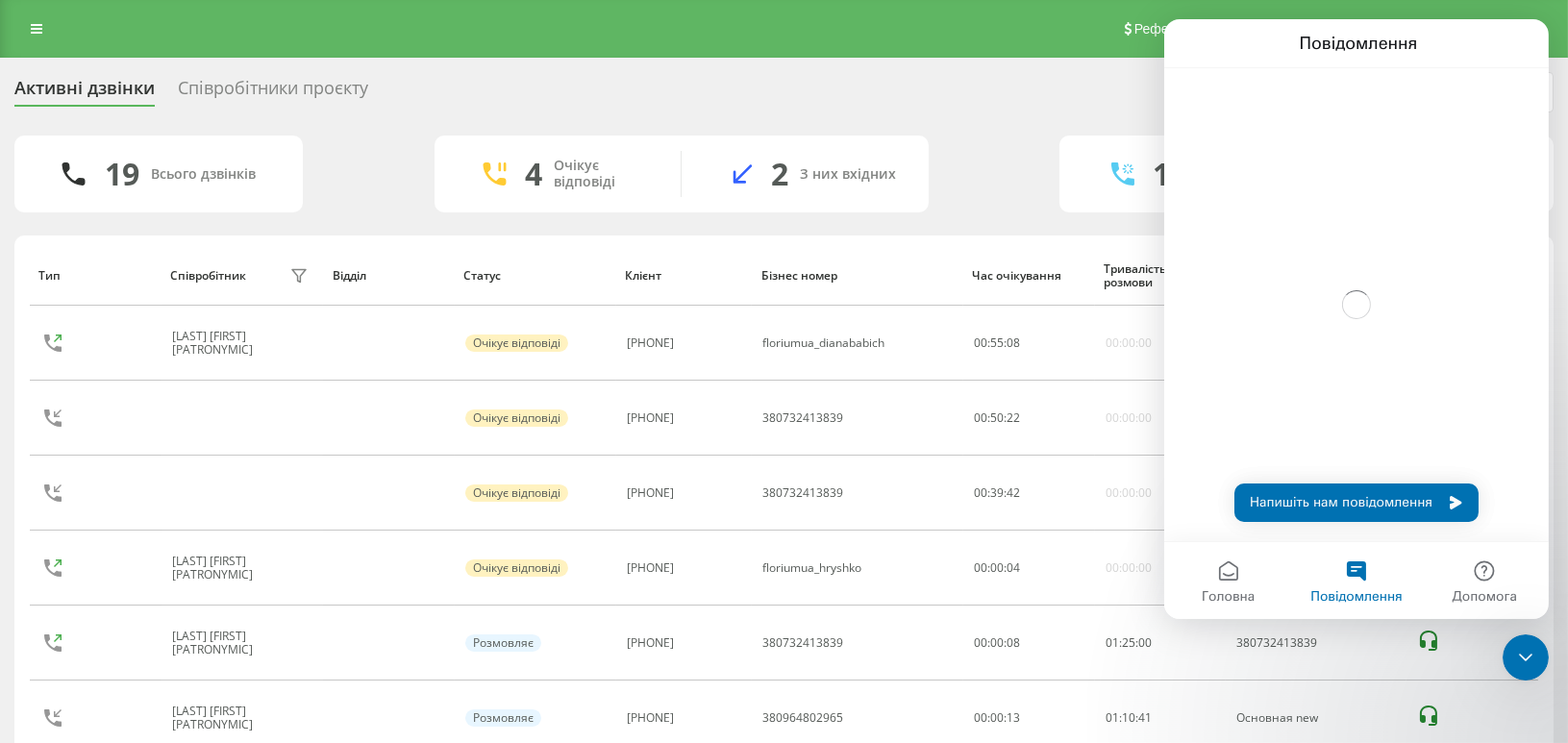 click 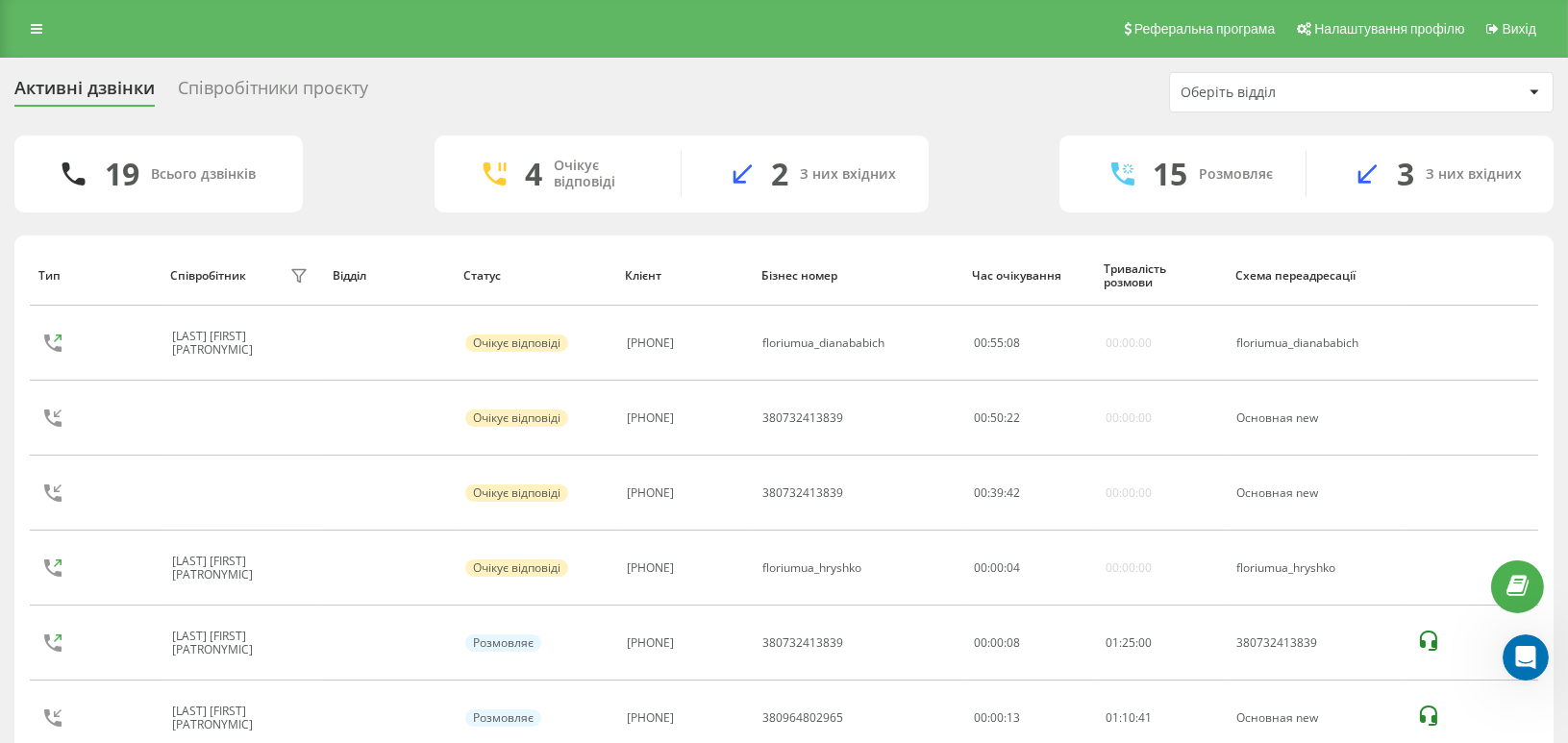 scroll, scrollTop: 0, scrollLeft: 0, axis: both 